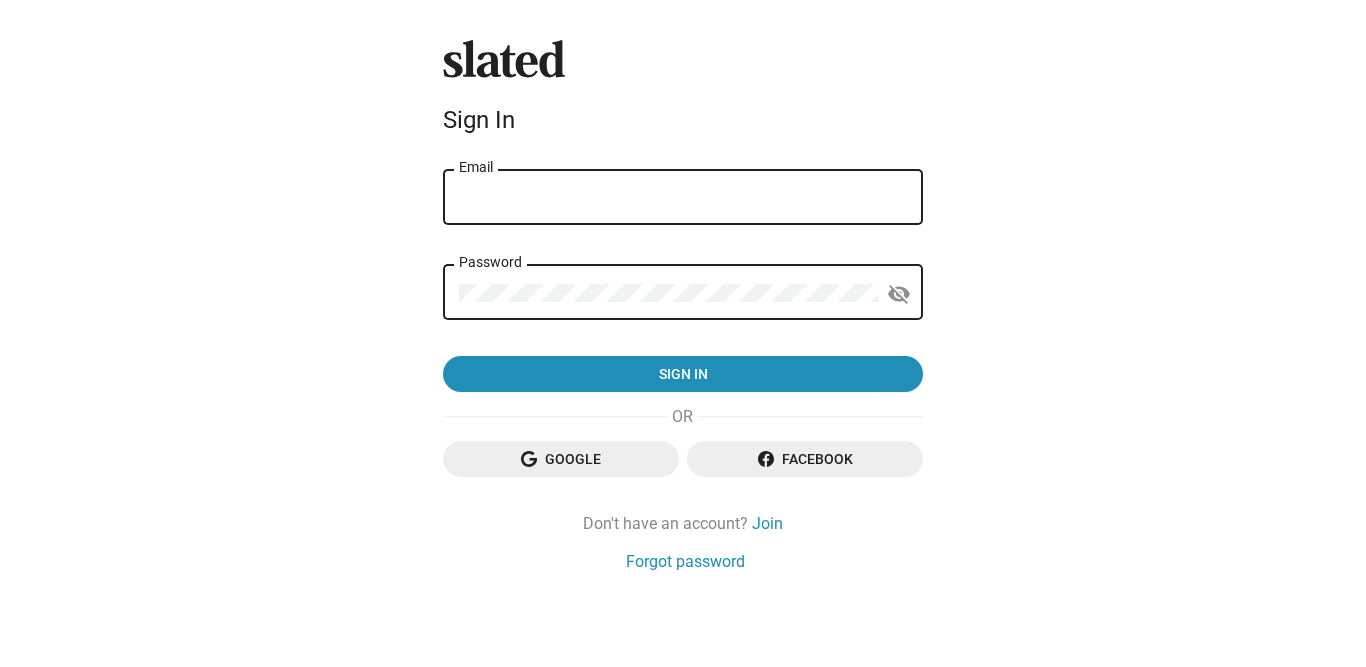 scroll, scrollTop: 0, scrollLeft: 0, axis: both 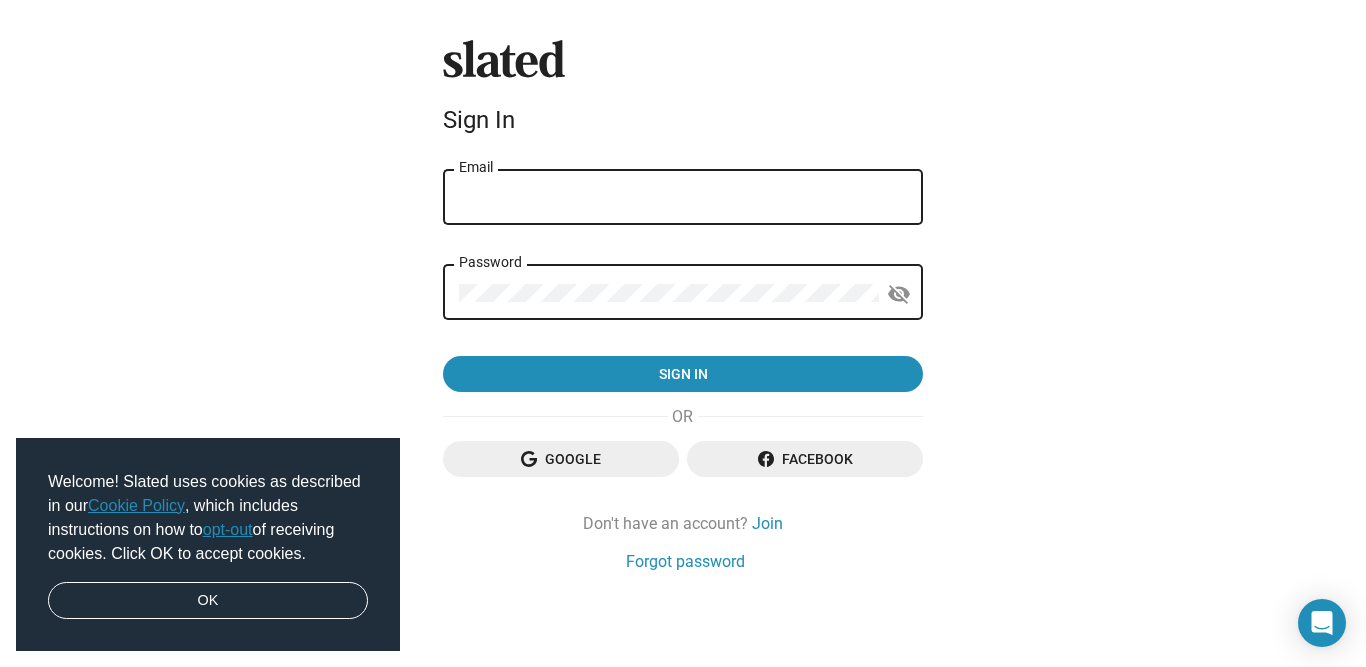 type on "[EMAIL_ADDRESS][DOMAIN_NAME]" 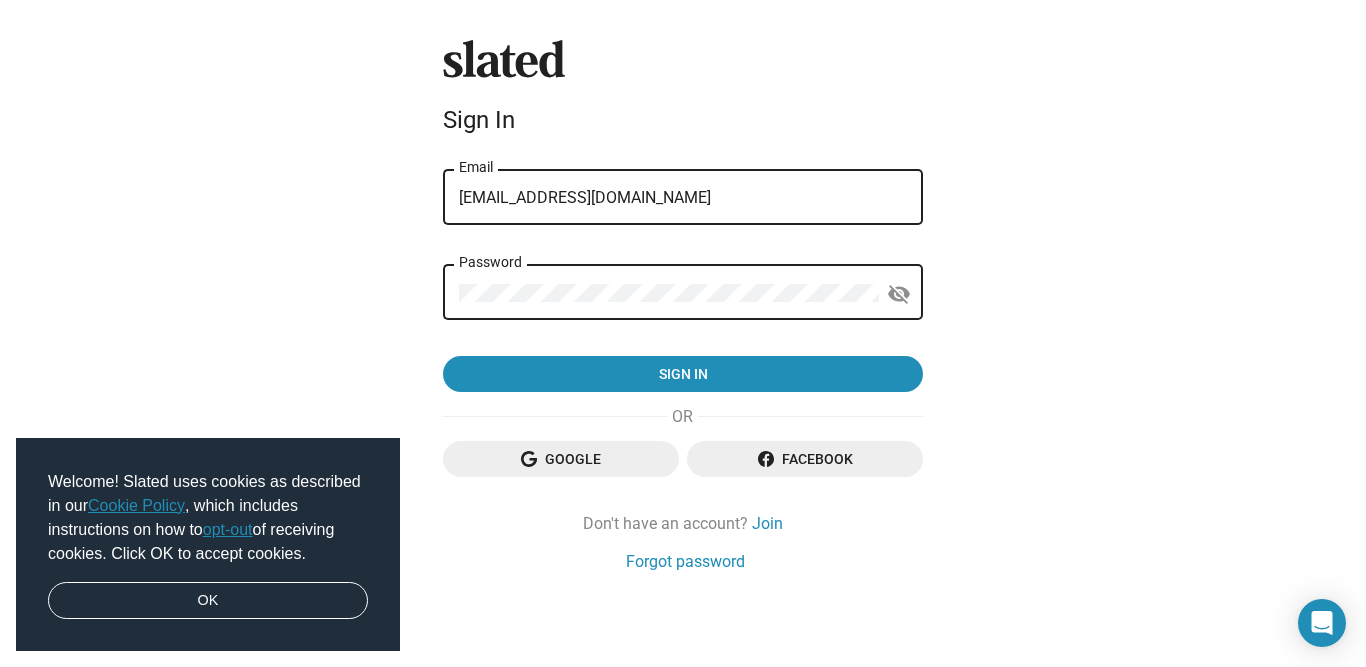 click on "Slated
Sign In mydearpartha@gmail.com Email Password visibility_off Sign in   Google  Facebook  Don't have an account?  Join Forgot password" 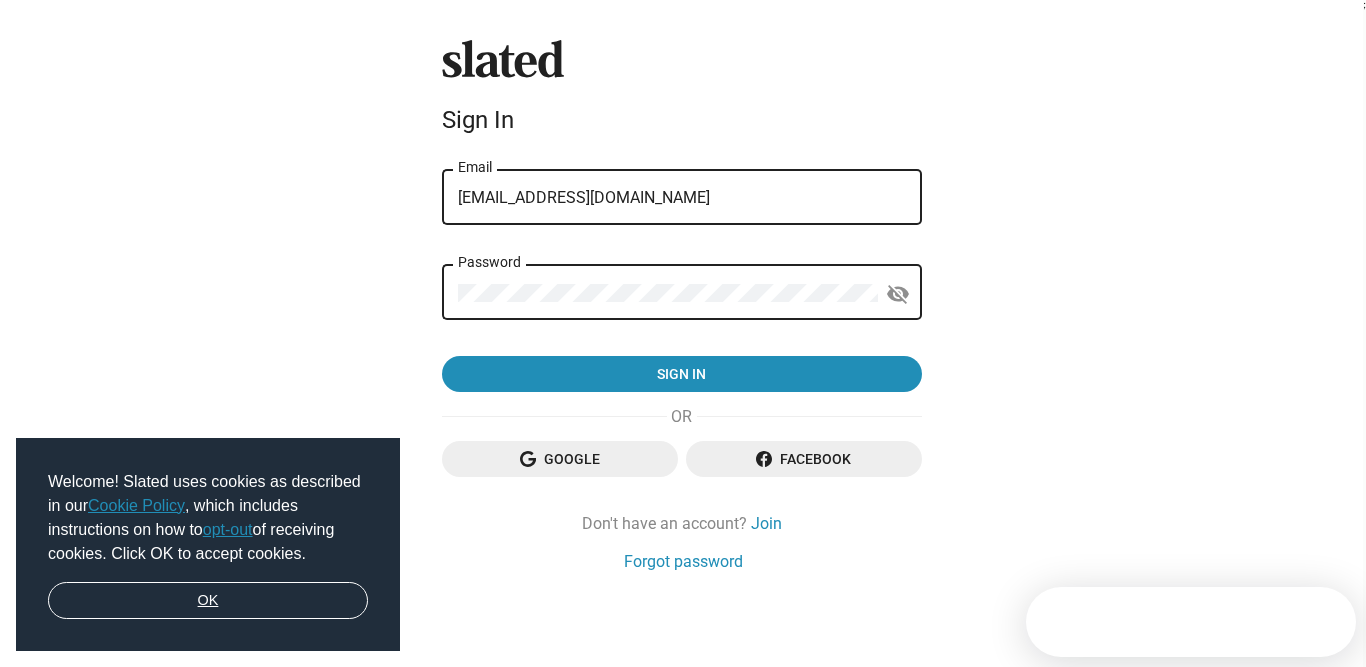 click on "OK" at bounding box center (208, 601) 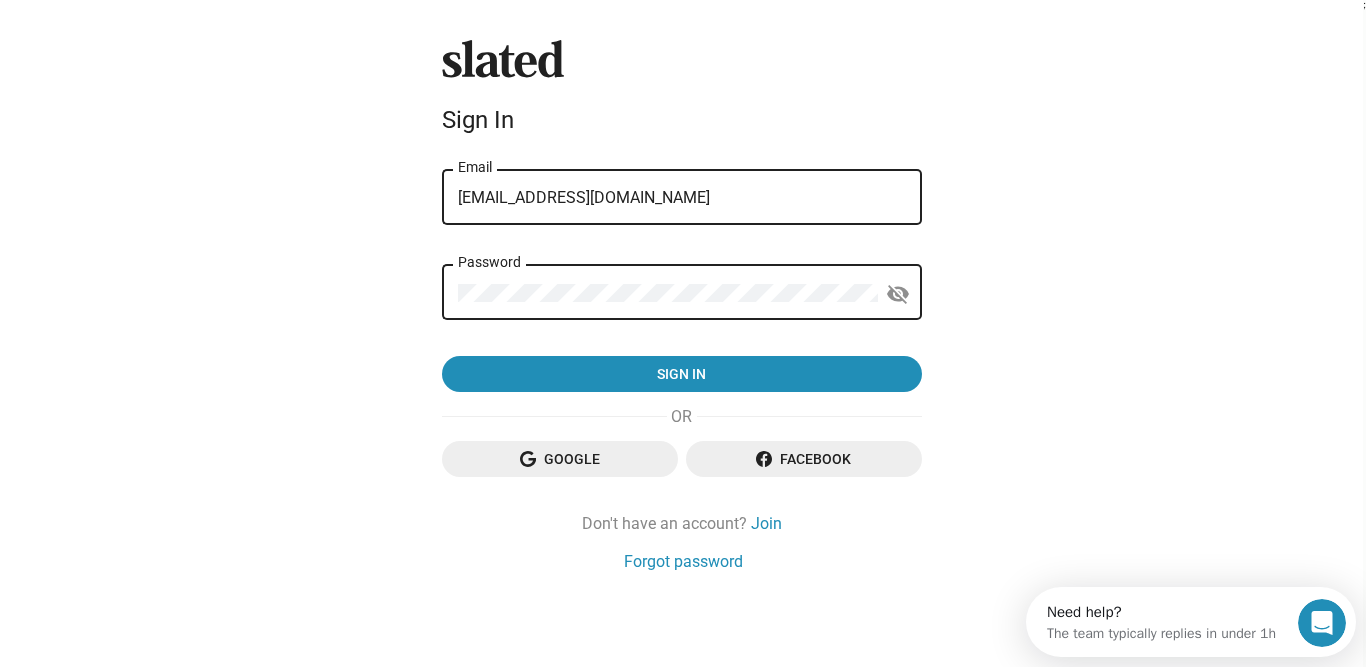 scroll, scrollTop: 0, scrollLeft: 0, axis: both 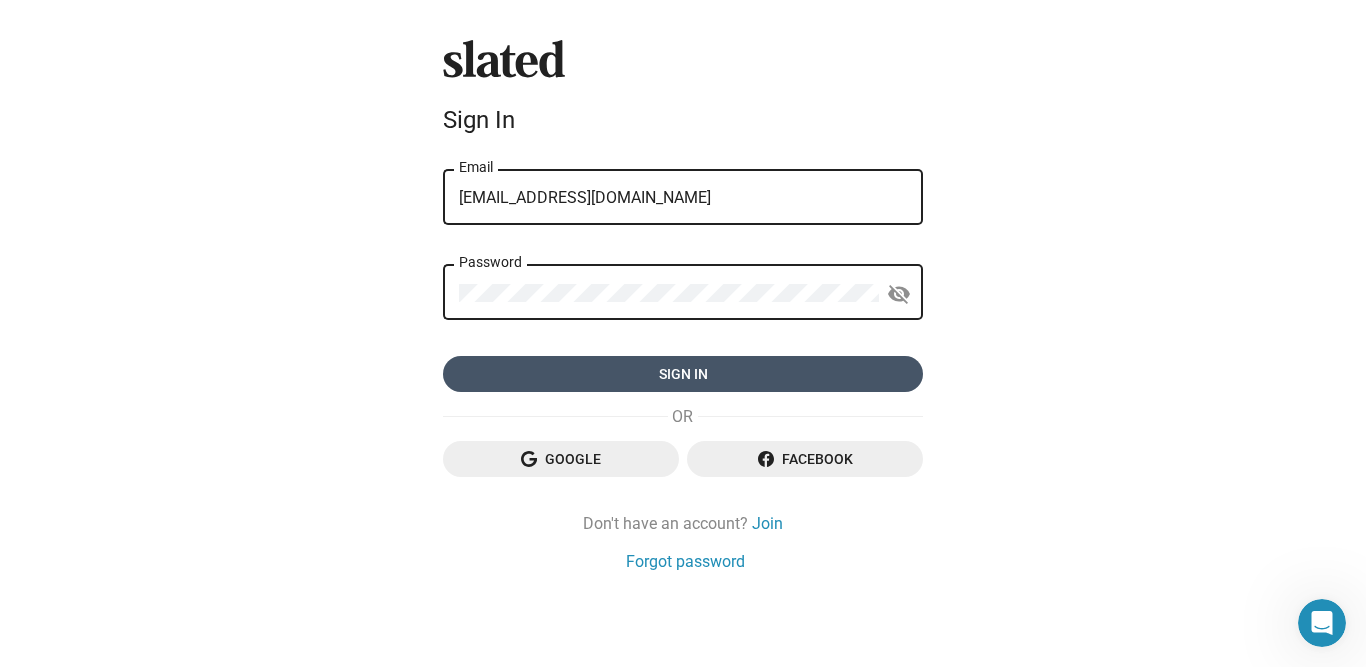 click on "Sign in" 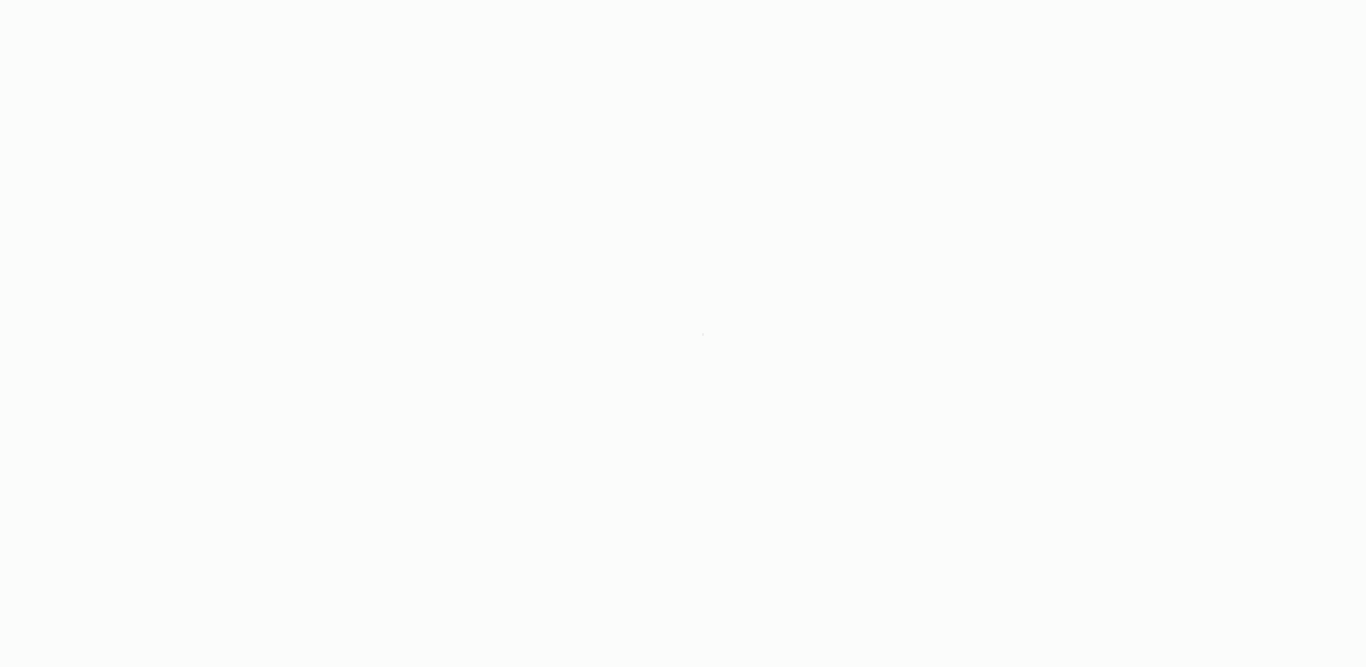 scroll, scrollTop: 0, scrollLeft: 0, axis: both 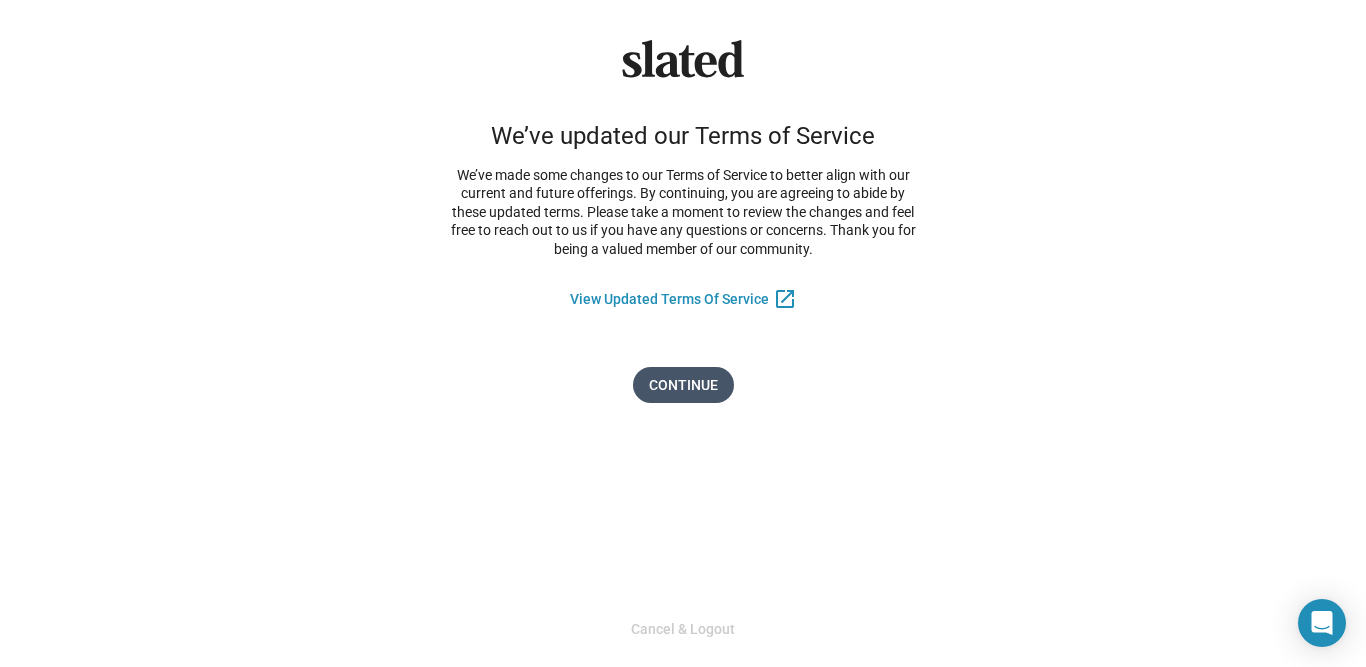 click on "Continue" 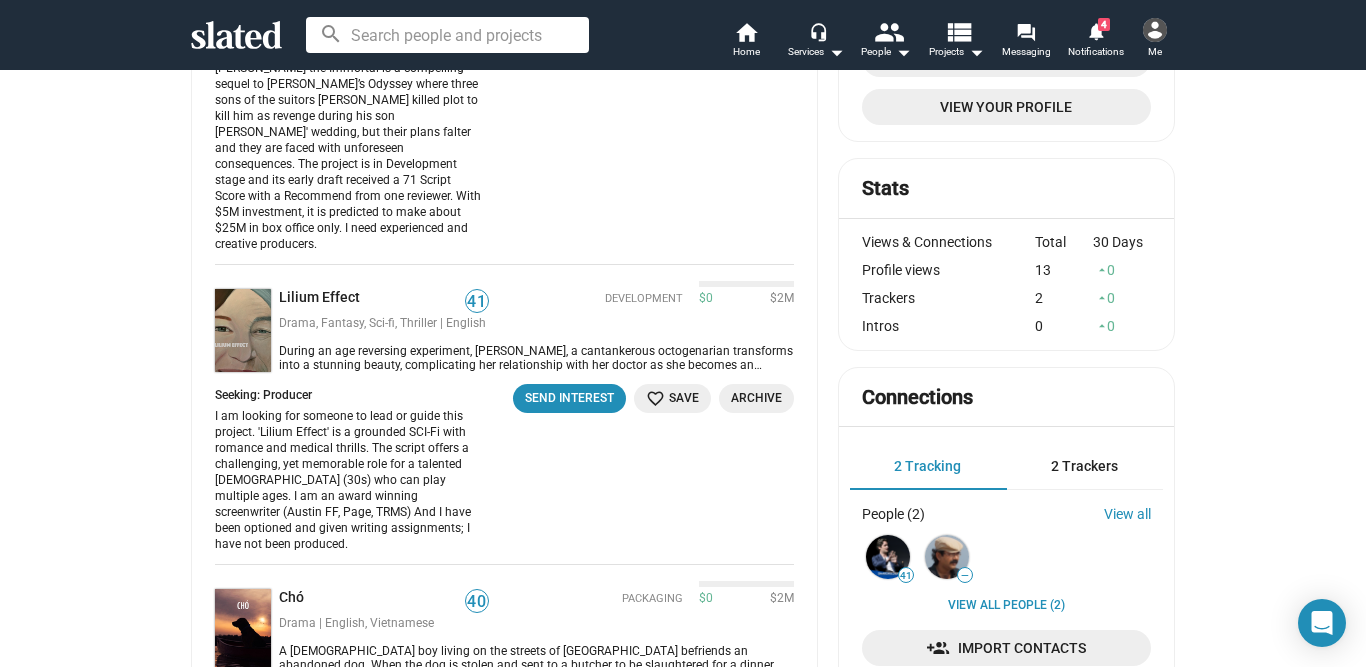 scroll, scrollTop: 322, scrollLeft: 0, axis: vertical 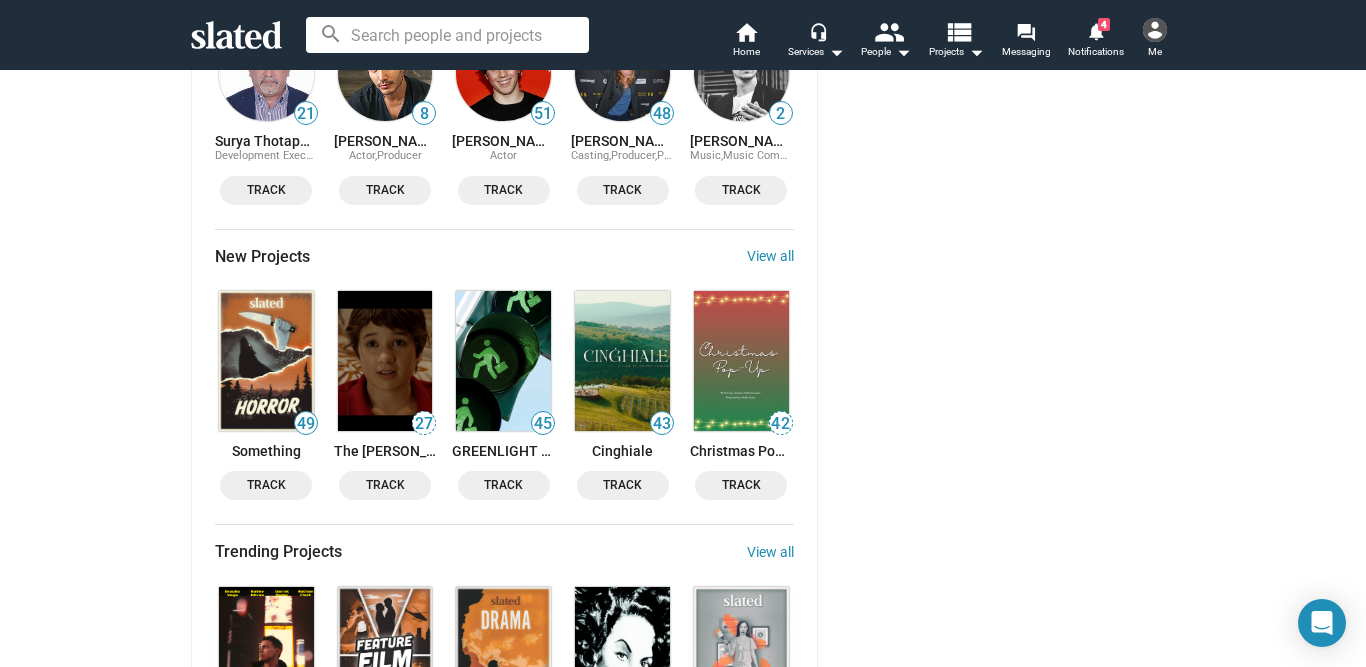 click 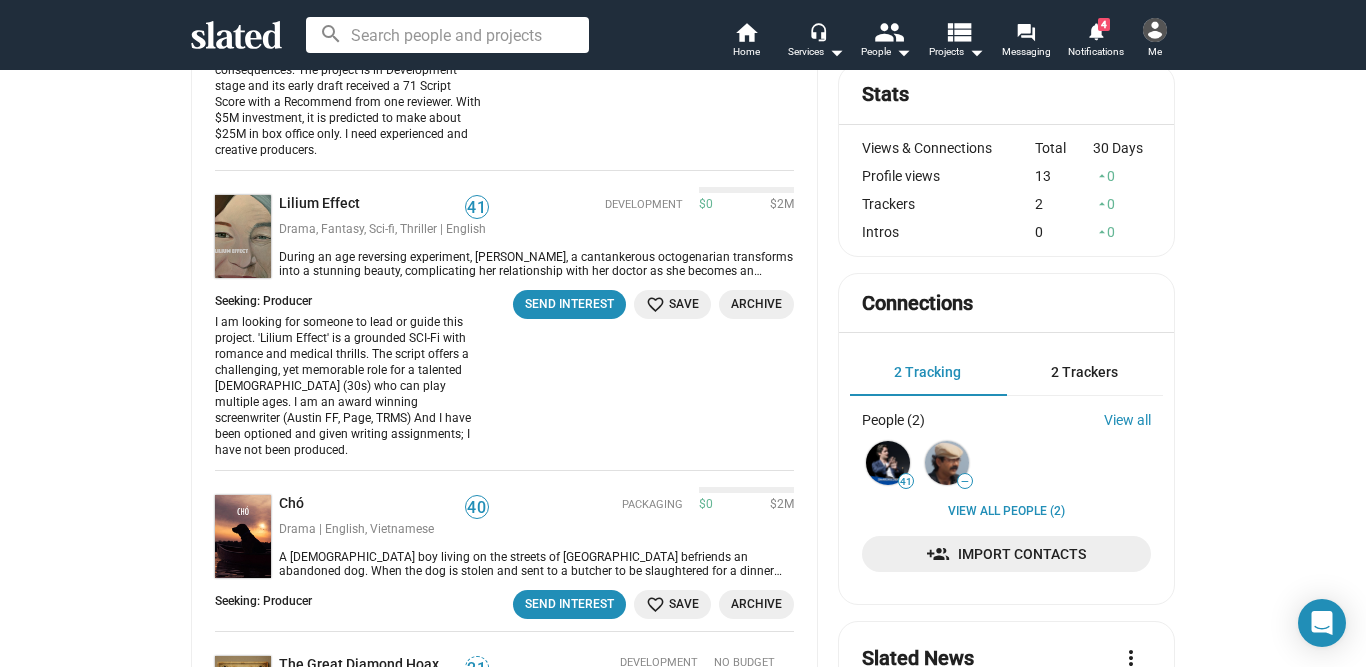 scroll, scrollTop: 400, scrollLeft: 0, axis: vertical 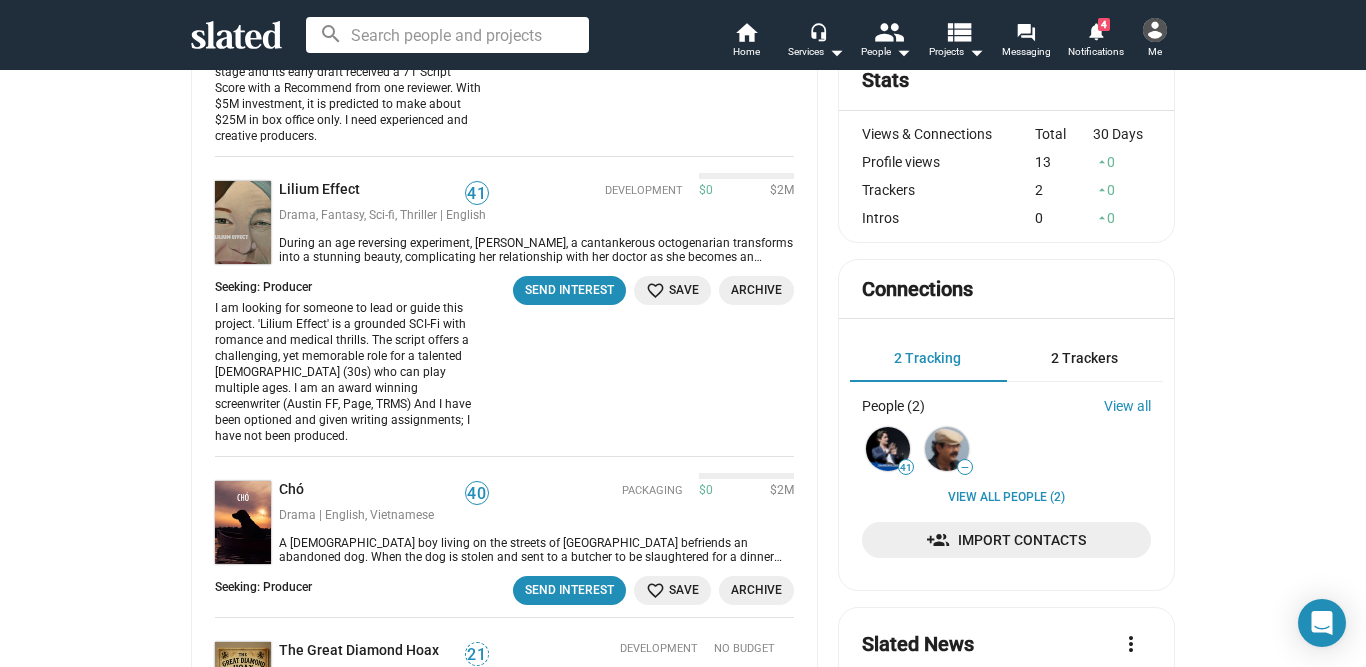 click on "Matches For You  more_vert Odysseus the Immortal 57 Drama, Fantasy, Supernatural, Thriller | English Packaging Oct, 2025 $400K $5M Packaging Oct, 2025 $400K $5M  After returning home and reclaiming his throne in Ithaca, legendary king Odysseus and his family are troubled by omens of impending disaster. As Odysseus attempts to strengthen the kingdom by abdicating his throne to his son, a group of Odysseus's sworn enemies devises a plot to murder him.   After returning home and reclaiming his throne in Ithaca, legendary king Odysseus and his family are troubled by omens of impending disaster. As Odysseus attempts to strengthen the kingdom by abdicating his throne to his son, a group of Odysseus's sworn enemies devises a plot to murder him.  Seeking: Producer   Send Interest  favorite_border Save Archive Lilium Effect 41 Drama, Fantasy, Sci-fi, Thriller | English Development $0 $2M Development $0 $2M Seeking: Producer   Send Interest  favorite_border Save Archive Chó 40 Drama | English, Vietnamese Packaging $0" 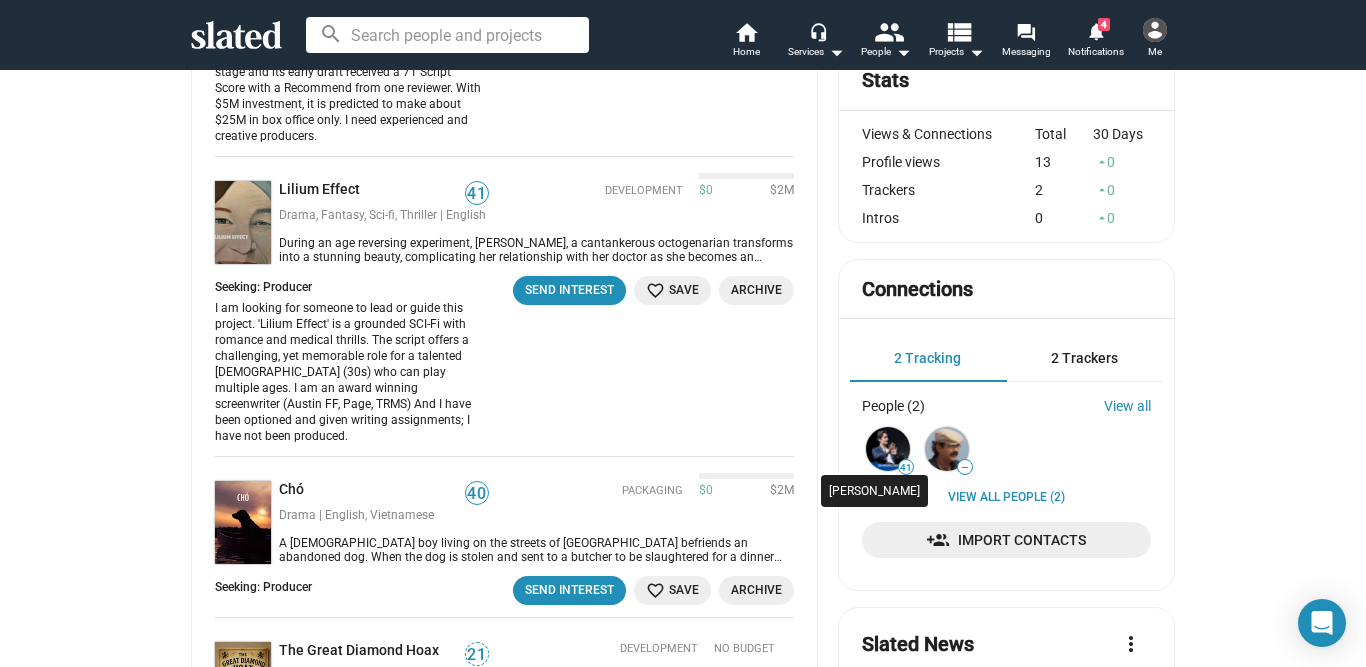 click at bounding box center (888, 449) 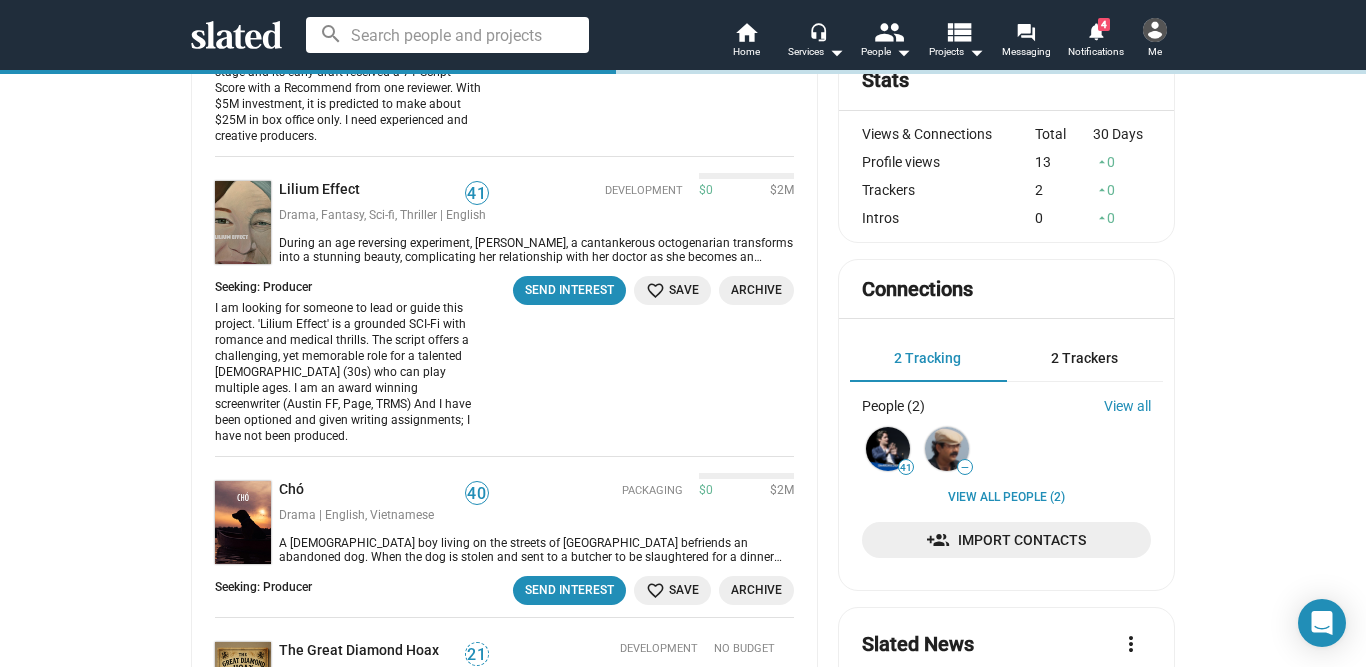 scroll, scrollTop: 234, scrollLeft: 0, axis: vertical 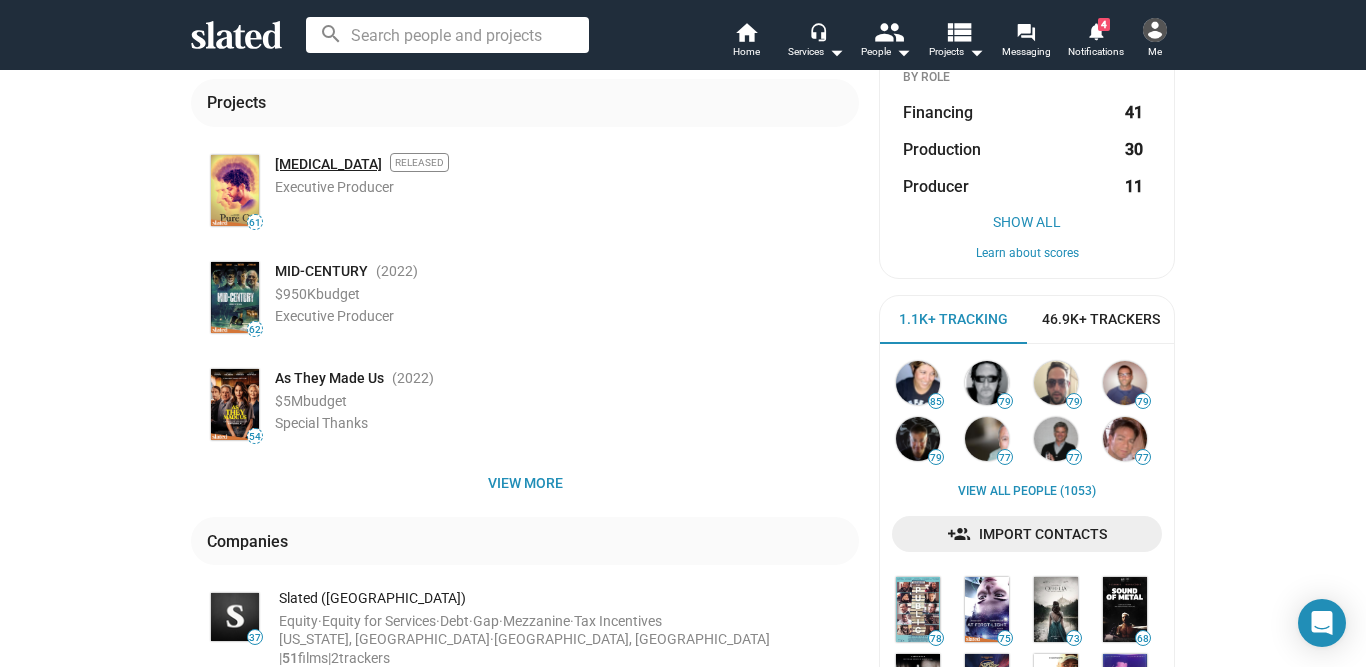 click on "[MEDICAL_DATA]" 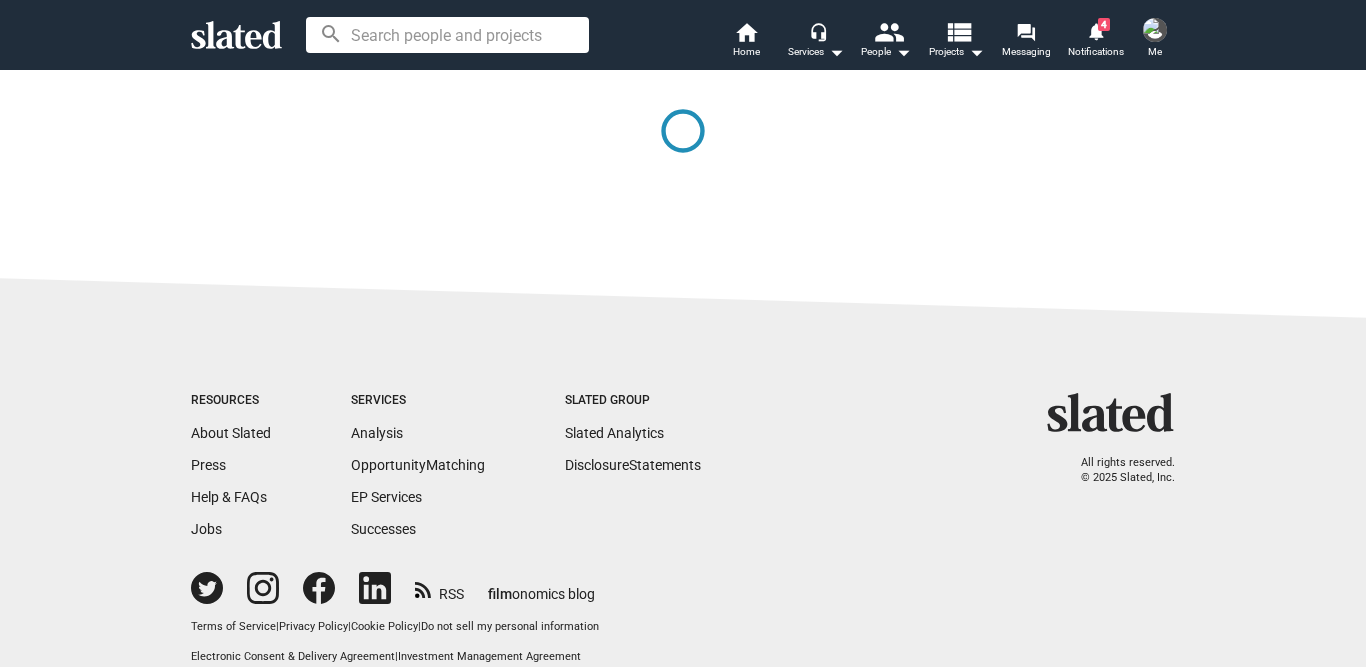 scroll, scrollTop: 0, scrollLeft: 0, axis: both 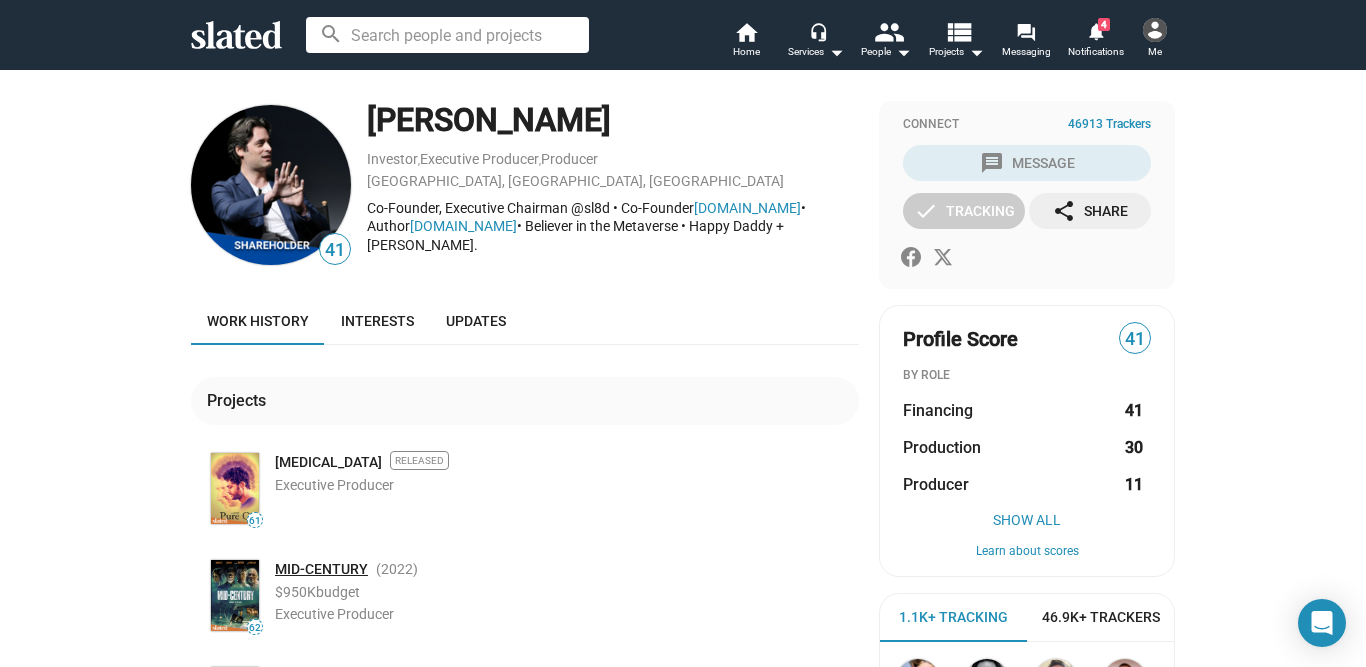 click on "MID-CENTURY" 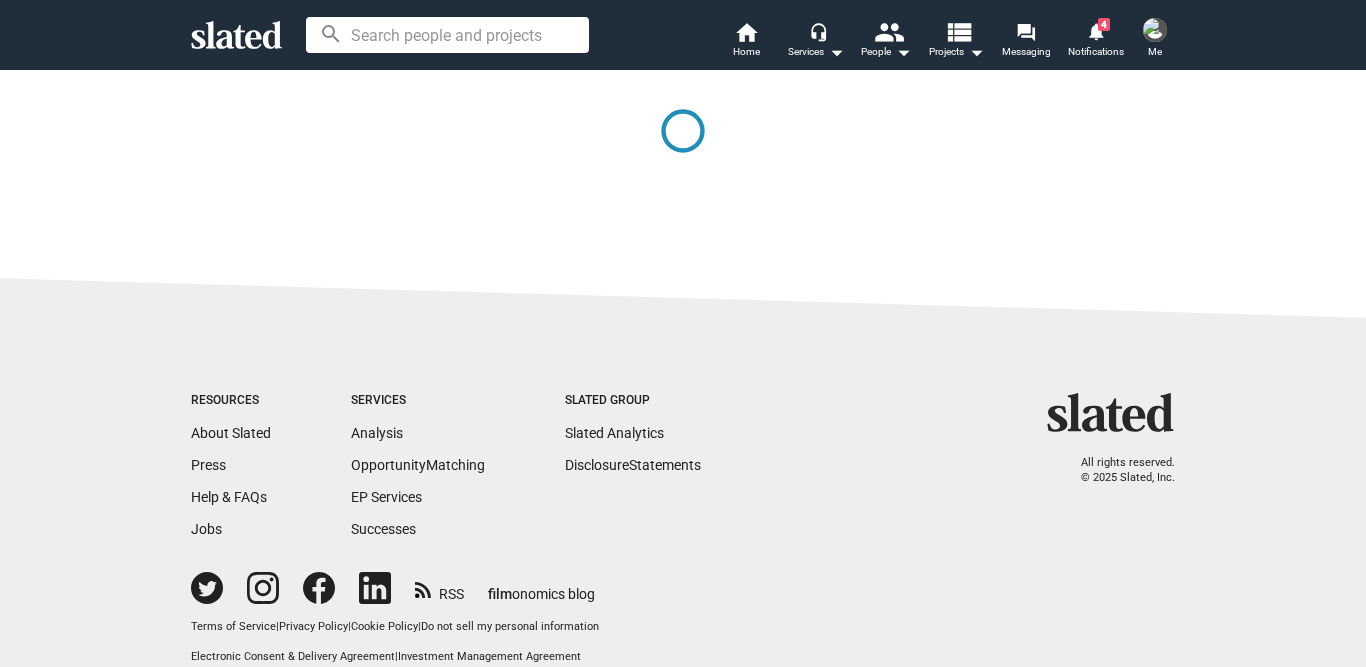 scroll, scrollTop: 0, scrollLeft: 0, axis: both 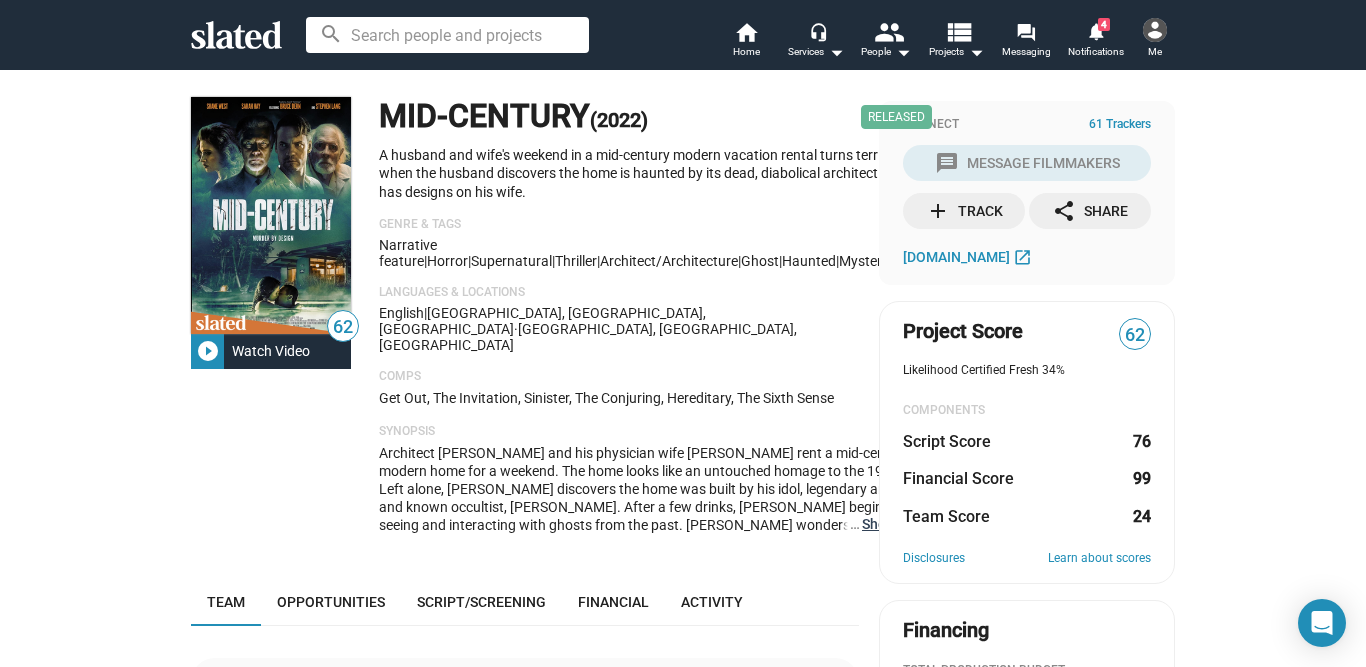 click on "… Show More" 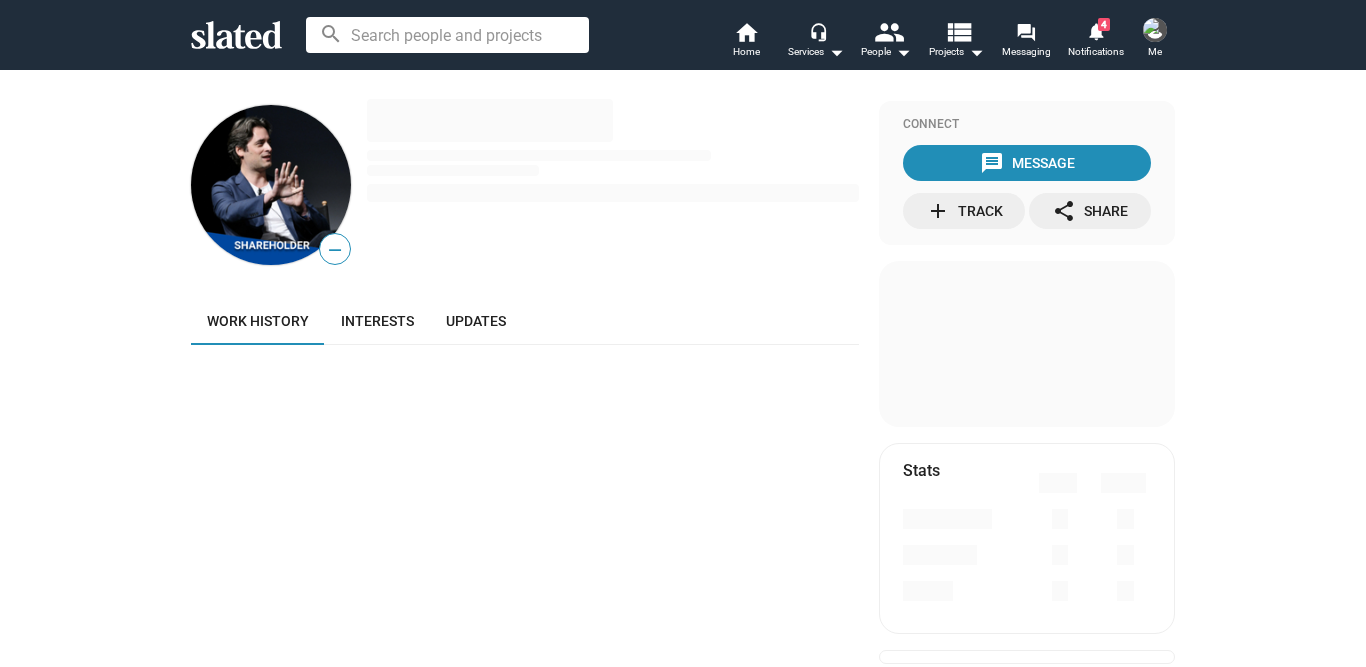 scroll, scrollTop: 0, scrollLeft: 0, axis: both 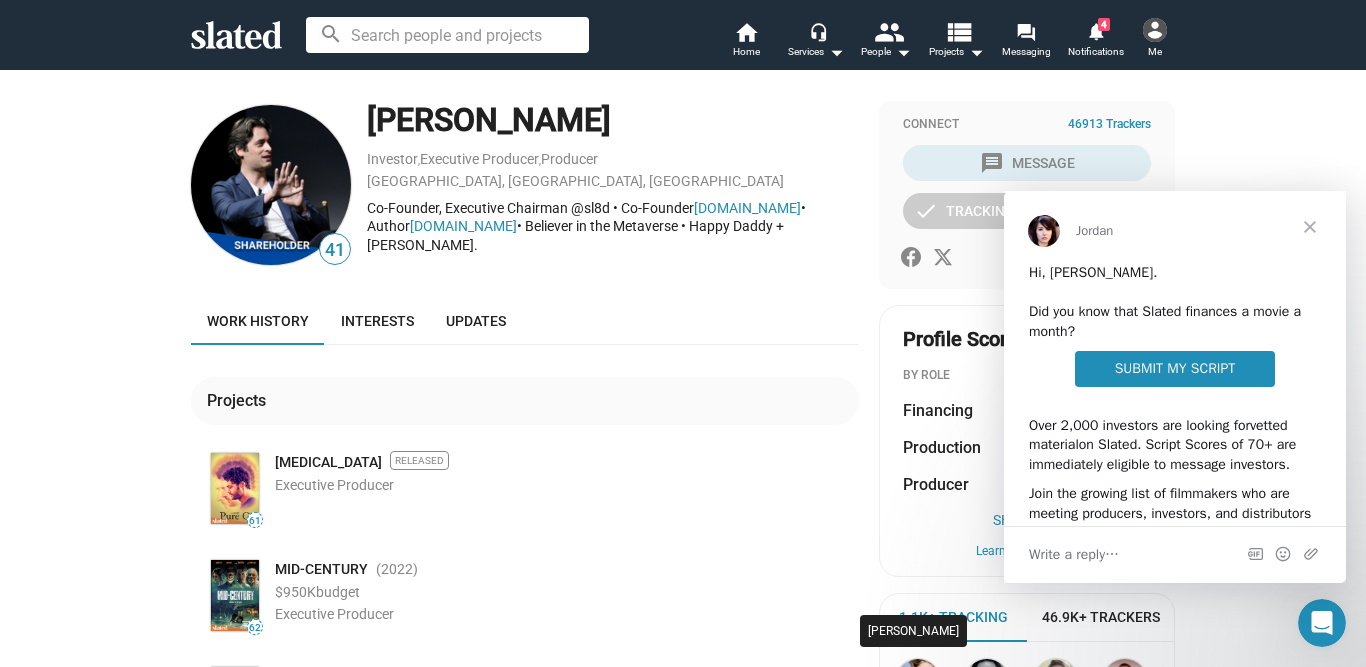 click at bounding box center [918, 681] 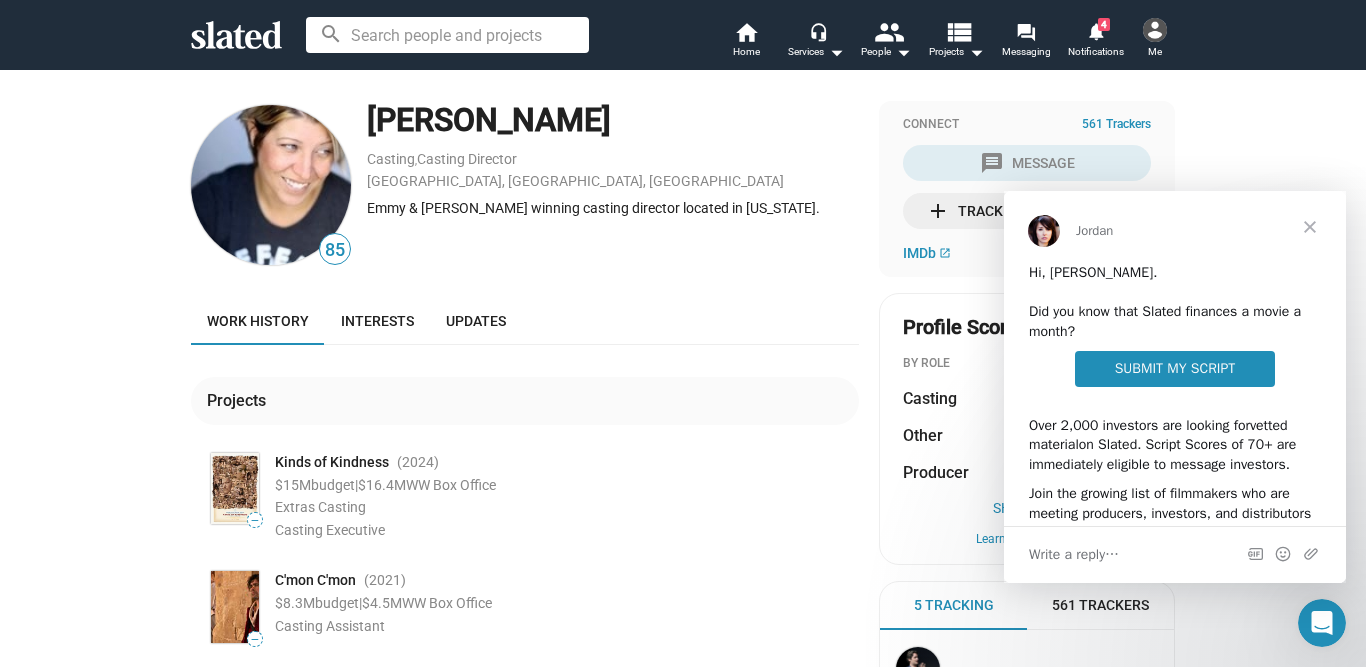 click on "C'mon C'mon (2021 ) $8.3M  budget  |  $4.5M  WW Box Office  Casting Assistant" 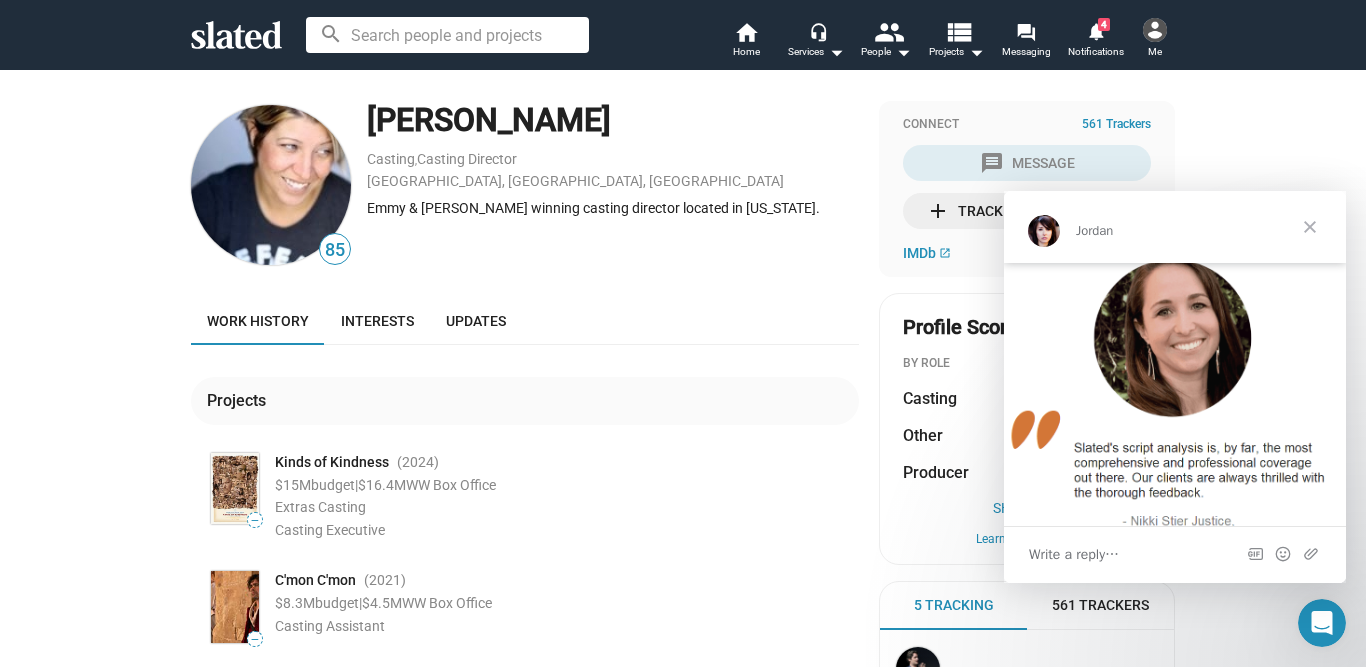 scroll, scrollTop: 316, scrollLeft: 0, axis: vertical 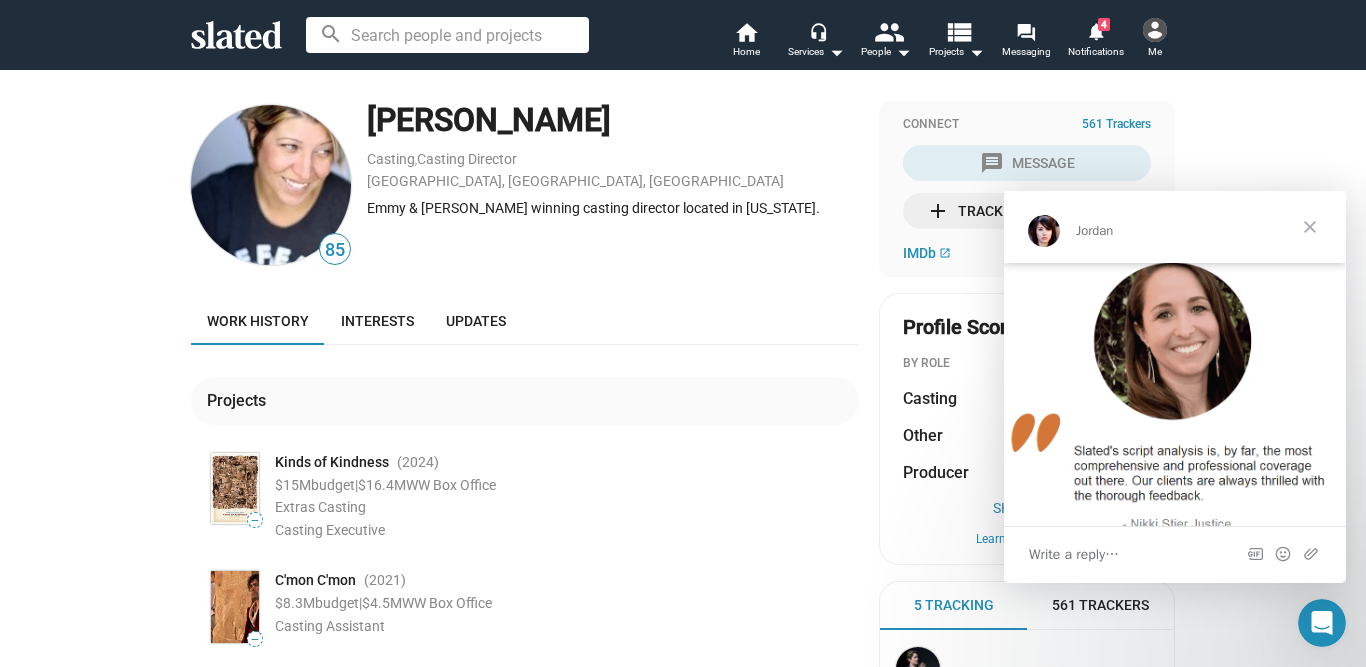 click on "85  [PERSON_NAME] ,  Casting Director [GEOGRAPHIC_DATA], [GEOGRAPHIC_DATA], US Emmy & Artios winning casting director located in [US_STATE]. Work history Interests Updates Projects — Kinds of Kindness (2024 ) $15M  budget  |  $16.4M  WW Box Office  Extras Casting   Casting Executive  — C'mon C'mon (2021 ) $8.3M  budget  |  $4.5M  WW Box Office  Casting Assistant  — [GEOGRAPHIC_DATA] (2021  - Present )  Location Casting  (1 Episode)   View more   Connect  561 Trackers message  Message  add  Track  share Share  IMDb   open_in_new Profile Score 85 BY ROLE Casting 85 Other 2 Producer 1  Show All  Learn about scores  5 Tracking   561 Trackers  41 View all People (1) Import Contacts  49 46 43 17 View all Projects (4)" at bounding box center (683, 536) 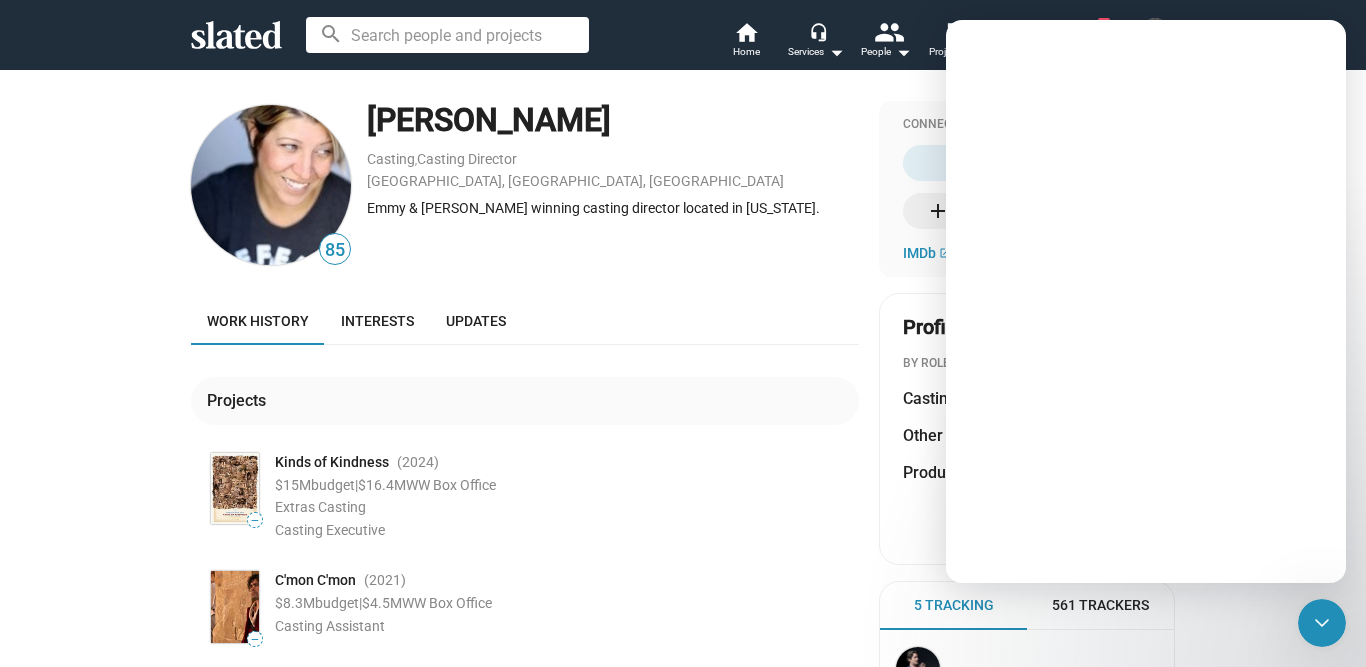 scroll, scrollTop: 0, scrollLeft: 0, axis: both 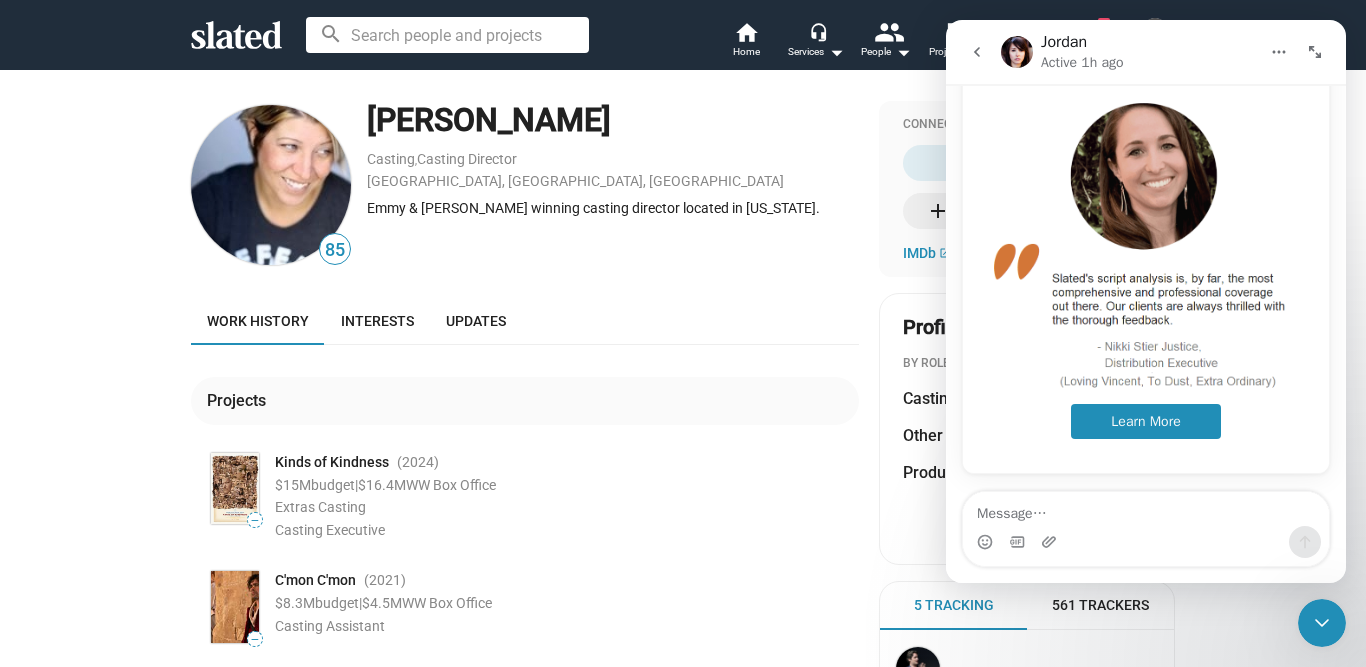 click on "85  [PERSON_NAME] ,  Casting Director [GEOGRAPHIC_DATA], [GEOGRAPHIC_DATA], US Emmy & Artios winning casting director located in [US_STATE]. Work history Interests Updates Projects — Kinds of Kindness (2024 ) $15M  budget  |  $16.4M  WW Box Office  Extras Casting   Casting Executive  — C'mon C'mon (2021 ) $8.3M  budget  |  $4.5M  WW Box Office  Casting Assistant  — [GEOGRAPHIC_DATA] (2021  - Present )  Location Casting  (1 Episode)   View more   Connect  561 Trackers message  Message  add  Track  share Share  IMDb   open_in_new Profile Score 85 BY ROLE Casting 85 Other 2 Producer 1  Show All  Learn about scores  5 Tracking   561 Trackers  41 View all People (1) Import Contacts  49 46 43 17 View all Projects (4)" 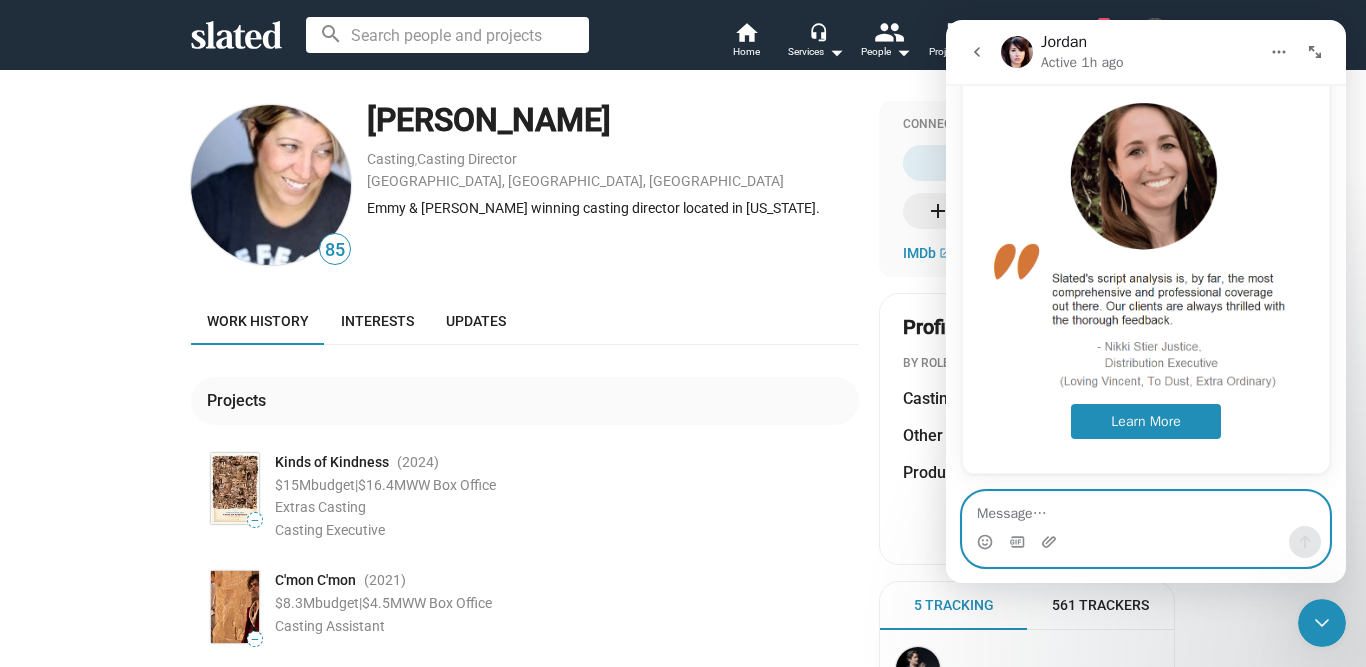 click at bounding box center (1146, 509) 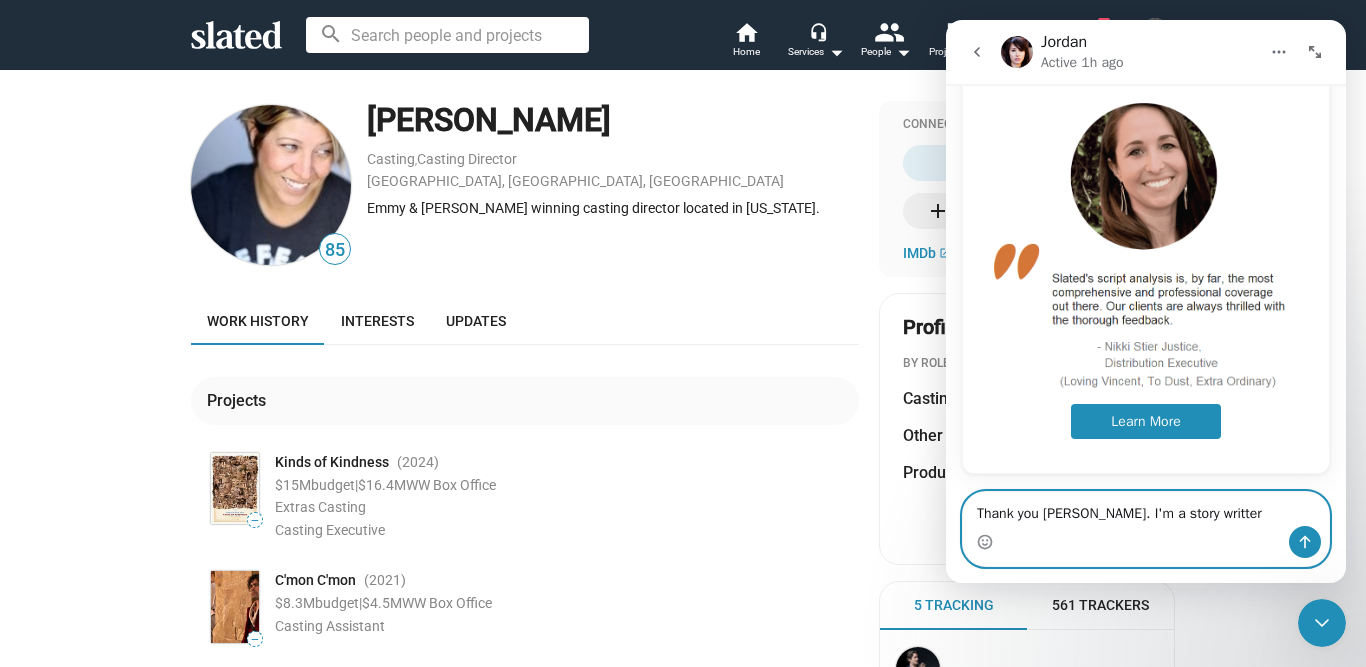click on "Thank you [PERSON_NAME]. I'm a story writter" at bounding box center [1146, 509] 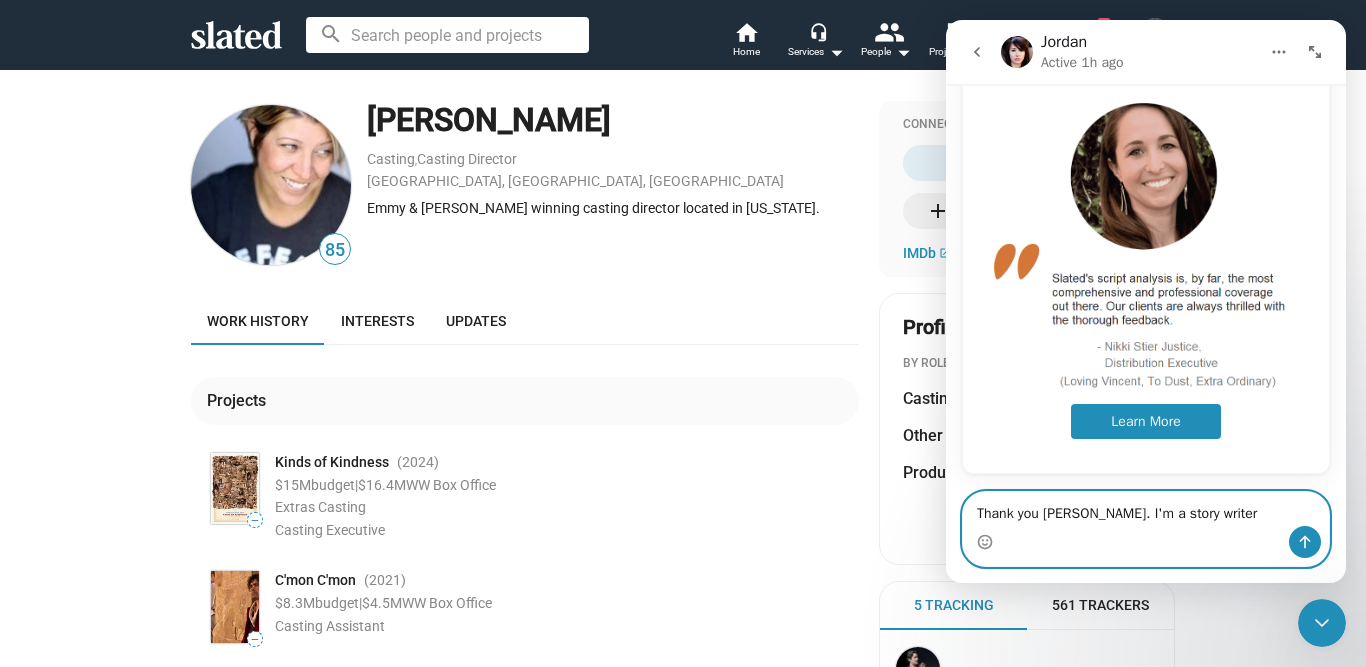 click on "Thank you [PERSON_NAME]. I'm a story writer" at bounding box center (1146, 509) 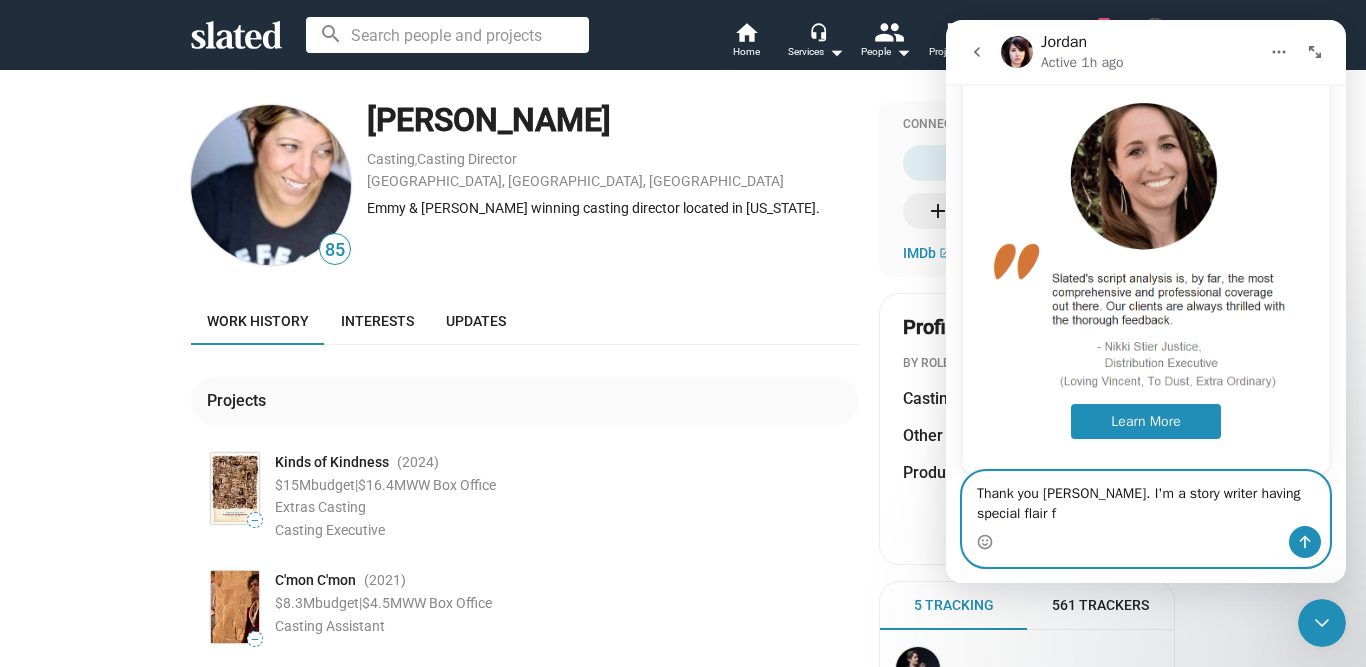 scroll, scrollTop: 494, scrollLeft: 0, axis: vertical 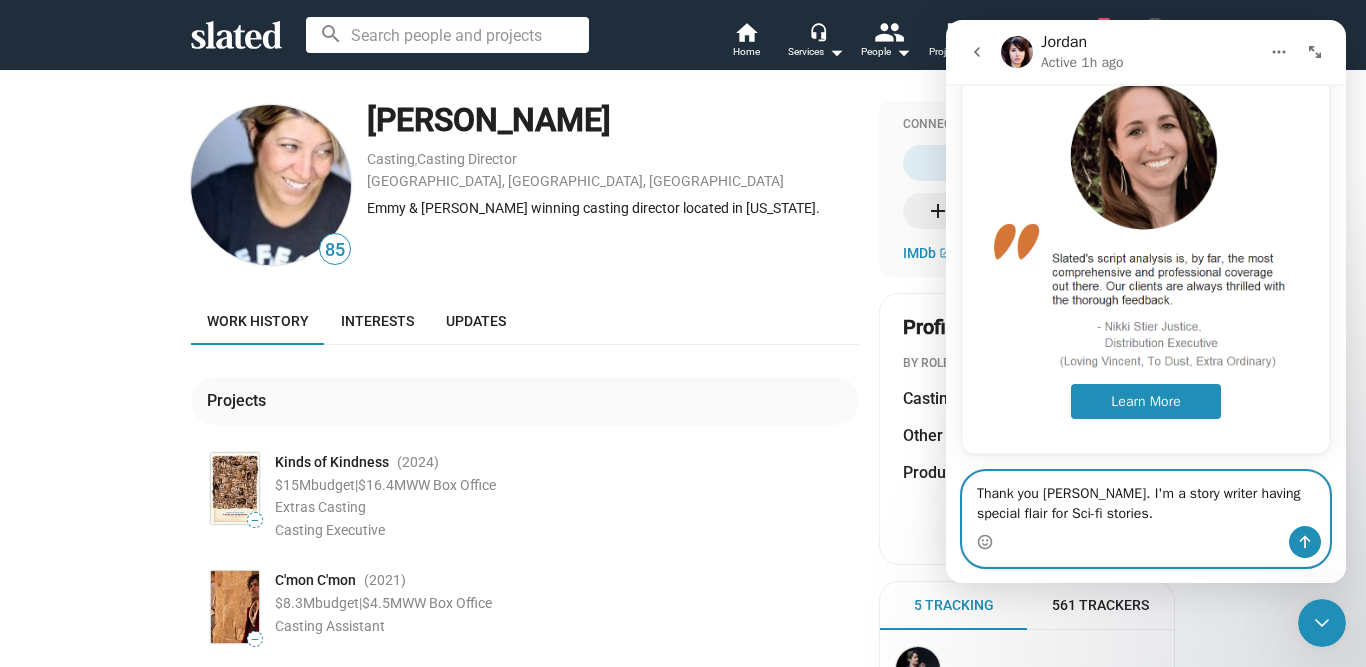 click on "Thank you [PERSON_NAME]. I'm a story writer having special flair for Sci-fi stories." at bounding box center (1146, 499) 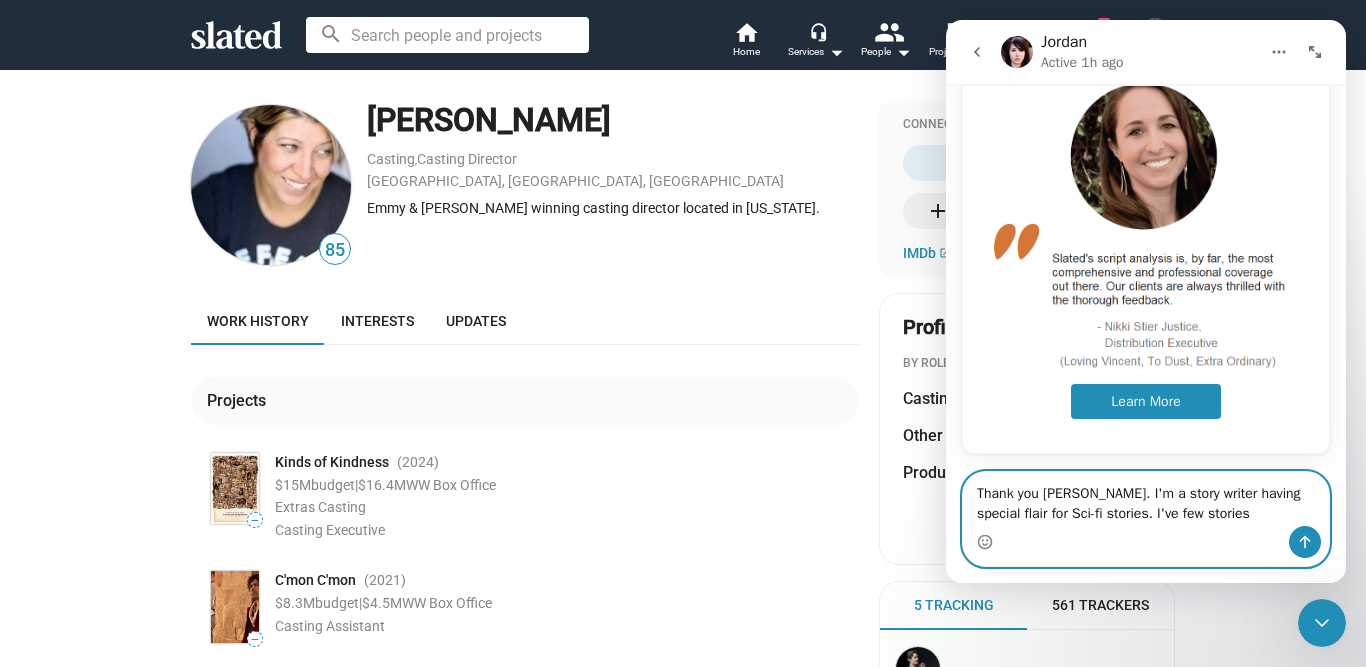 click on "Thank you [PERSON_NAME]. I'm a story writer having special flair for Sci-fi stories. I've few stories" at bounding box center (1146, 499) 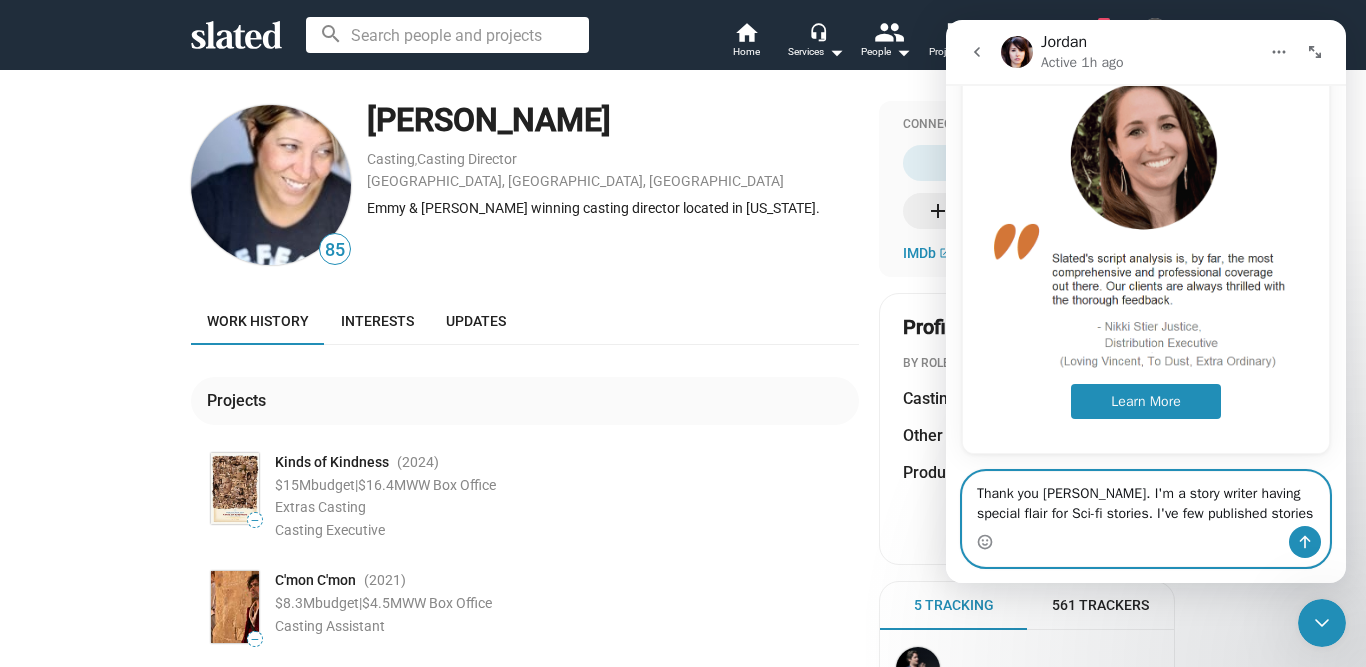 click on "Thank you [PERSON_NAME]. I'm a story writer having special flair for Sci-fi stories. I've few published stories" at bounding box center (1146, 499) 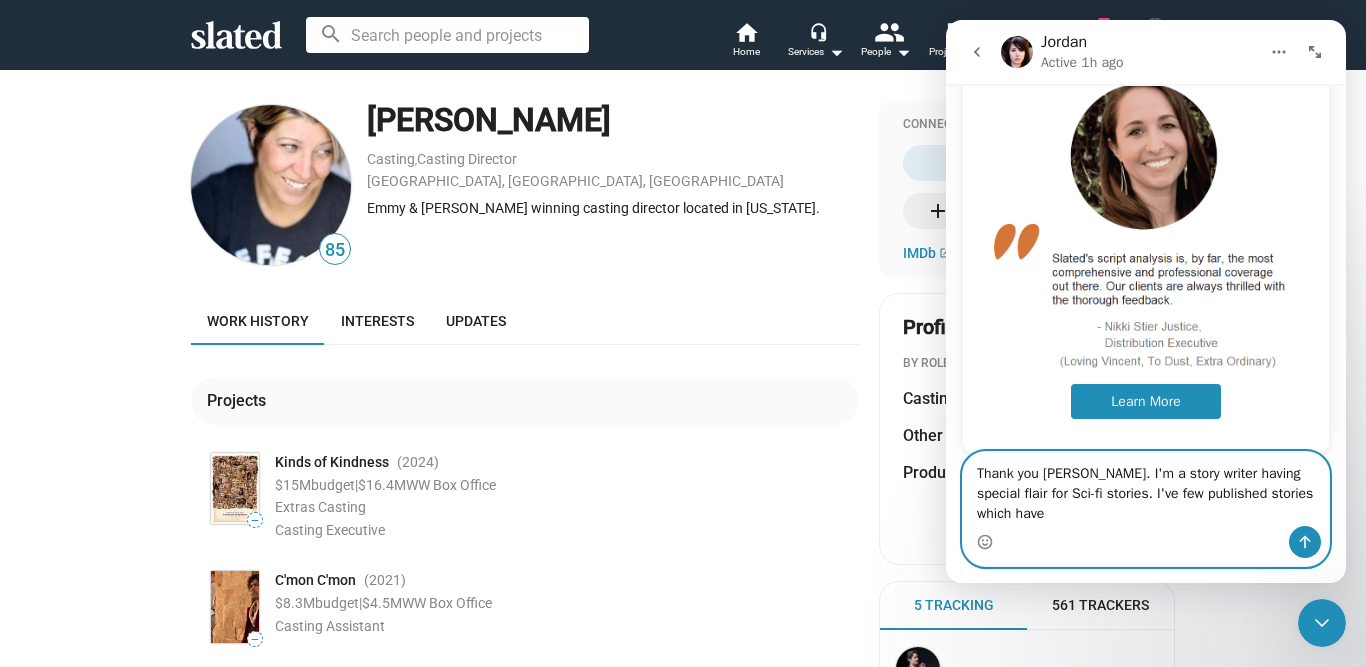 click on "Thank you [PERSON_NAME]. I'm a story writer having special flair for Sci-fi stories. I've few published stories which have" at bounding box center (1146, 489) 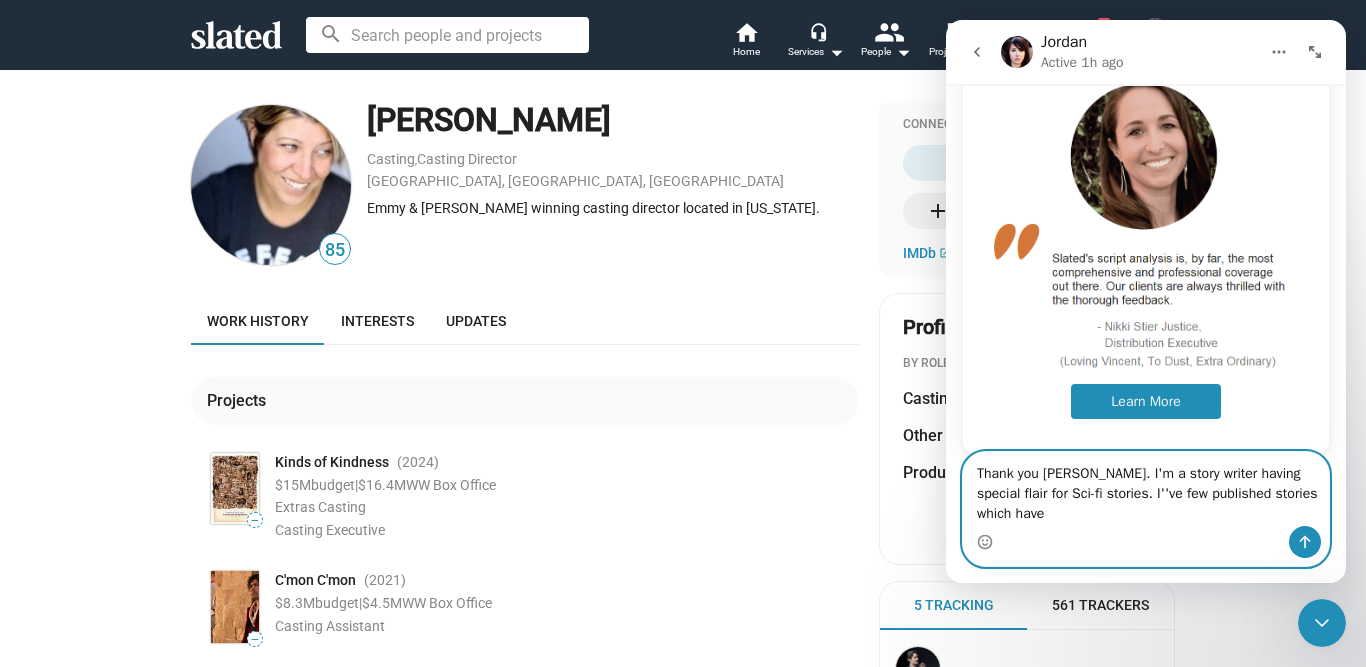 click on "Thank you [PERSON_NAME]. I'm a story writer having special flair for Sci-fi stories. I''ve few published stories which have" at bounding box center (1146, 489) 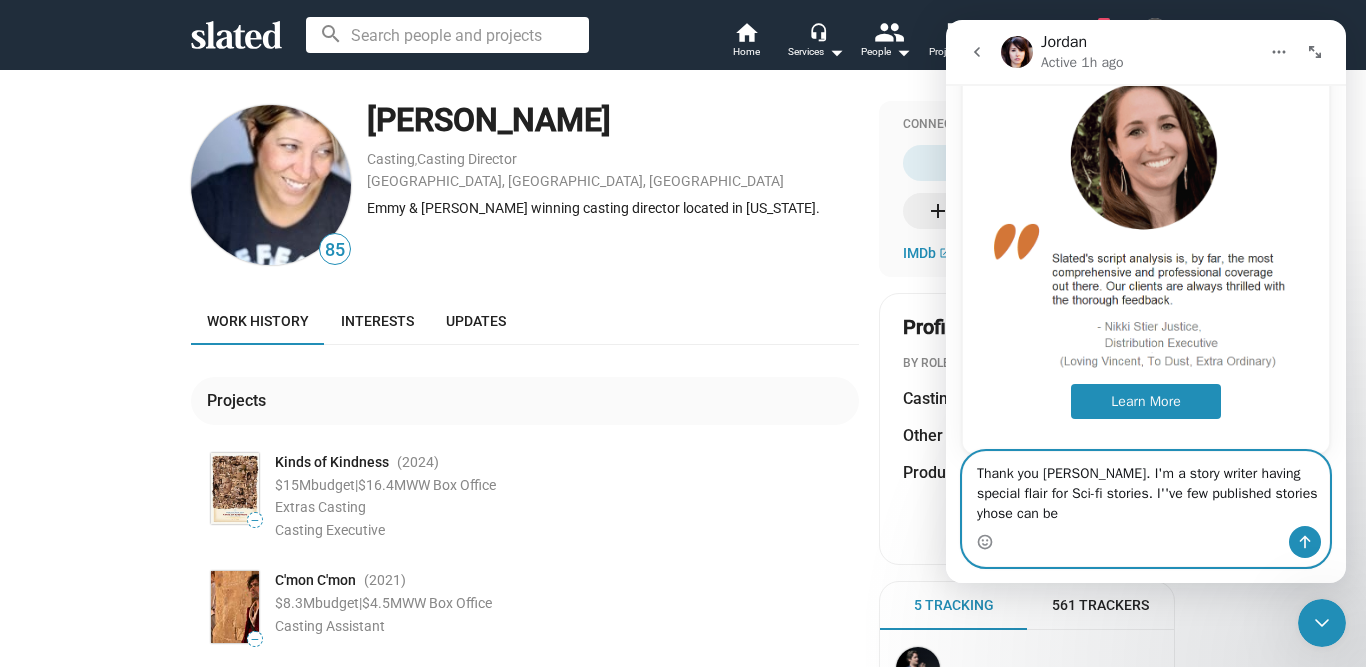 scroll, scrollTop: 514, scrollLeft: 0, axis: vertical 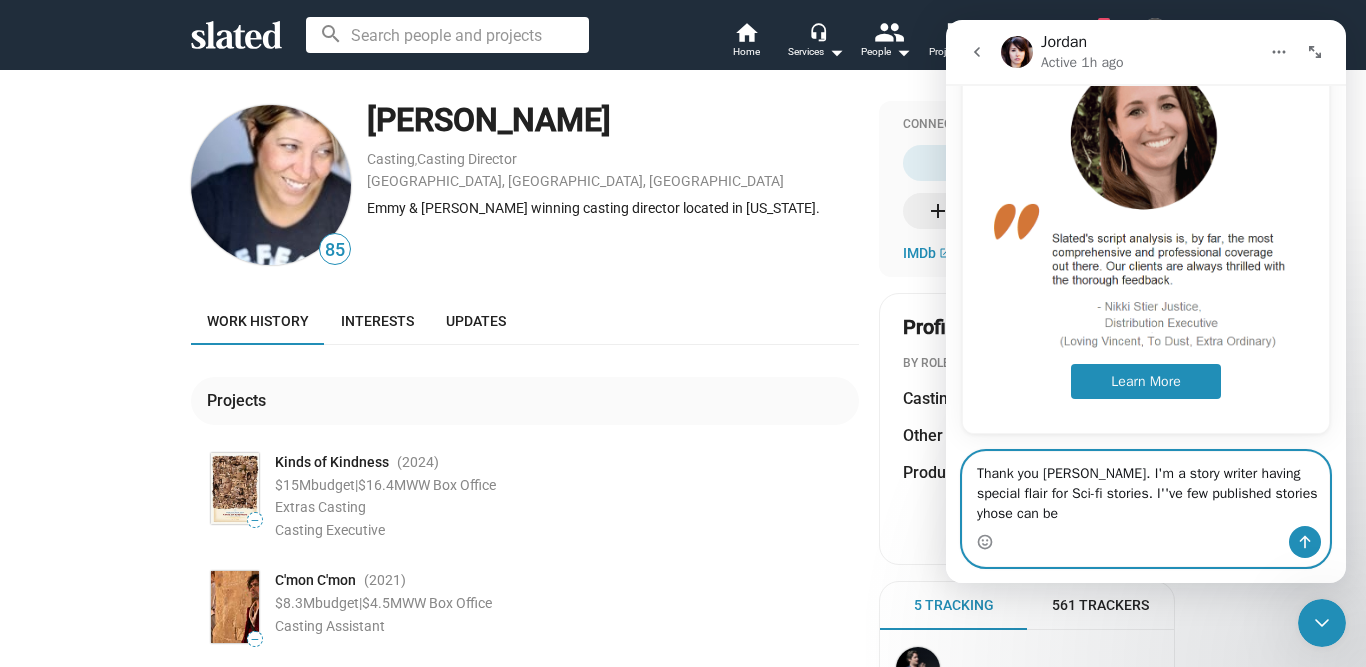 click on "Thank you [PERSON_NAME]. I'm a story writer having special flair for Sci-fi stories. I''ve few published stories yhose can be" at bounding box center [1146, 489] 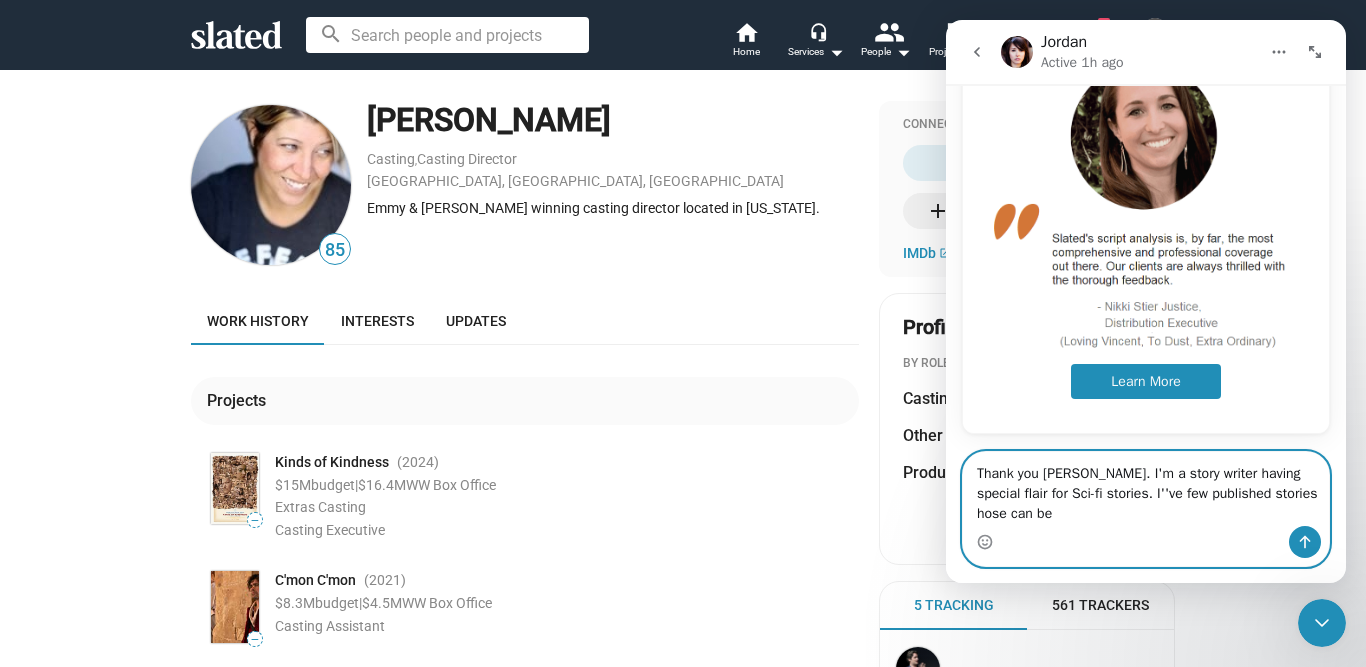 scroll, scrollTop: 494, scrollLeft: 0, axis: vertical 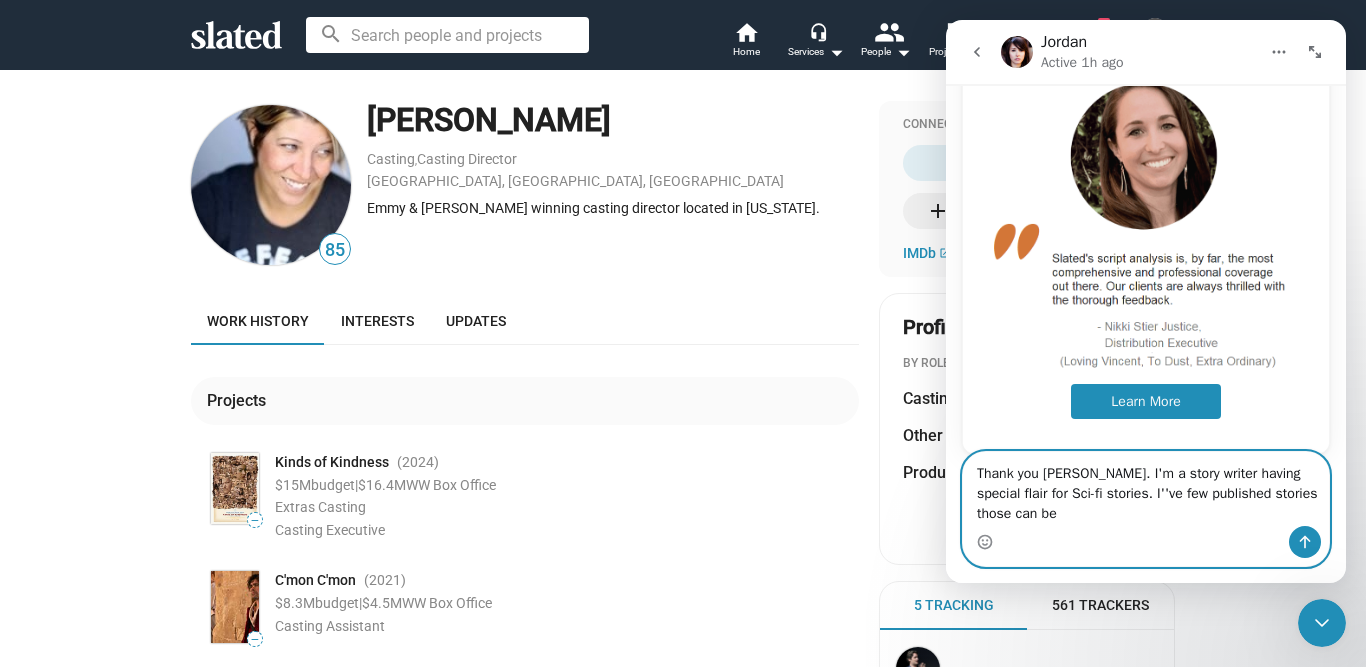 click on "Thank you [PERSON_NAME]. I'm a story writer having special flair for Sci-fi stories. I''ve few published stories those can be" at bounding box center [1146, 489] 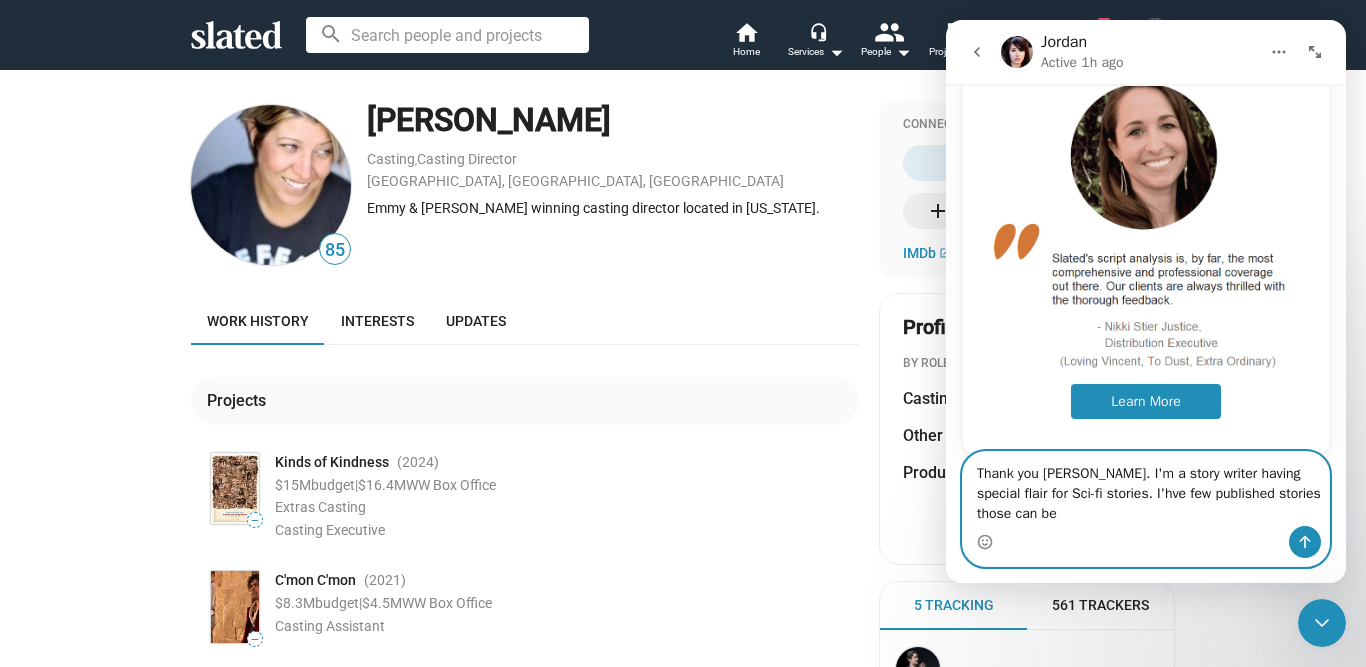 scroll, scrollTop: 514, scrollLeft: 0, axis: vertical 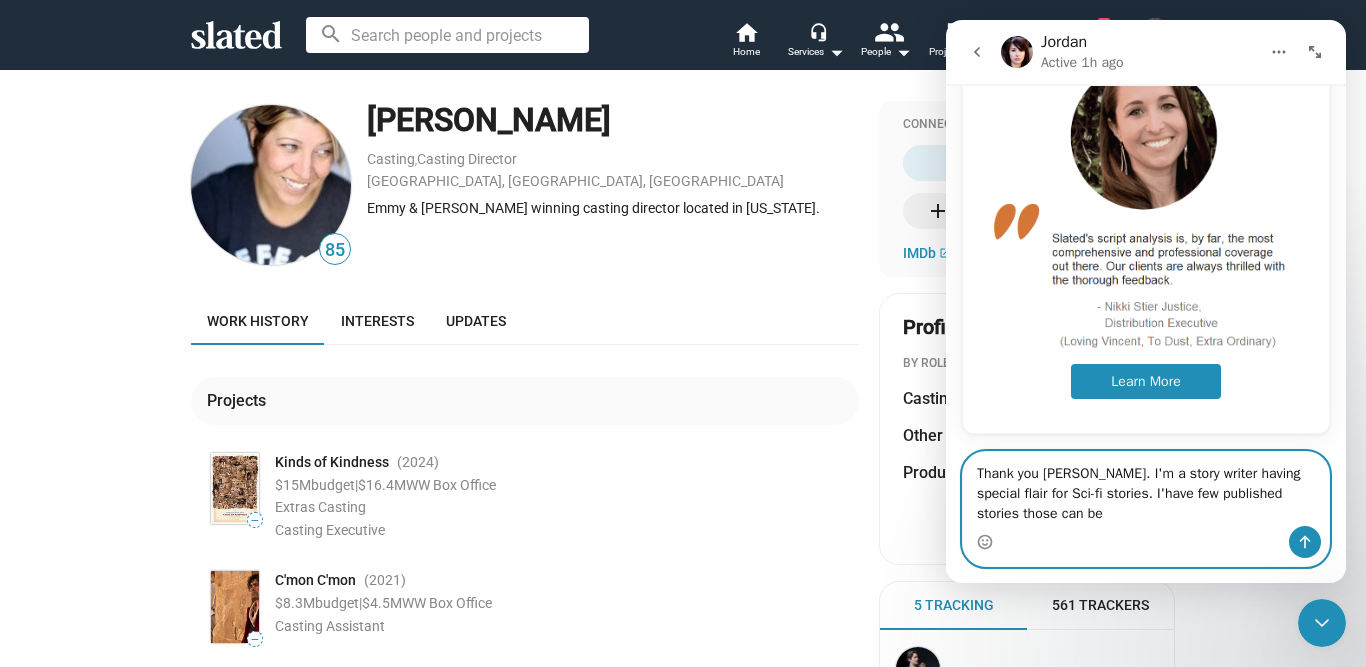 click on "Thank you [PERSON_NAME]. I'm a story writer having special flair for Sci-fi stories. I'have few published stories those can be" at bounding box center [1146, 489] 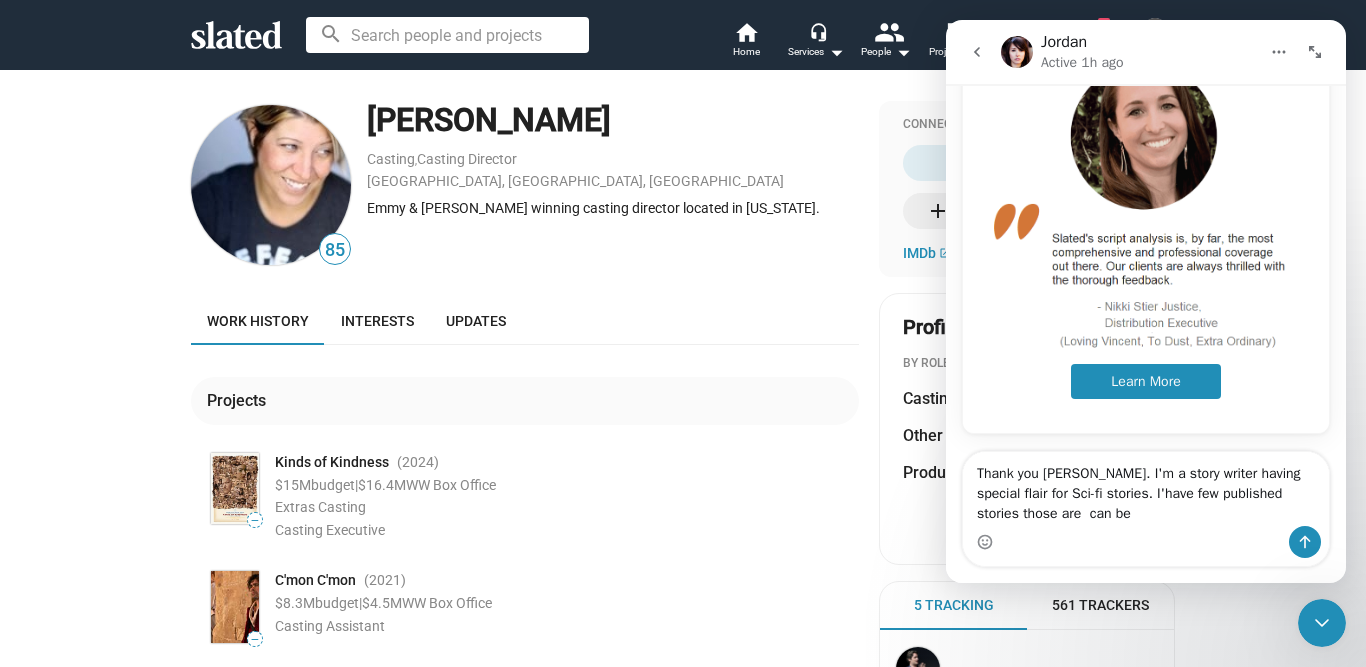 click at bounding box center (1146, 542) 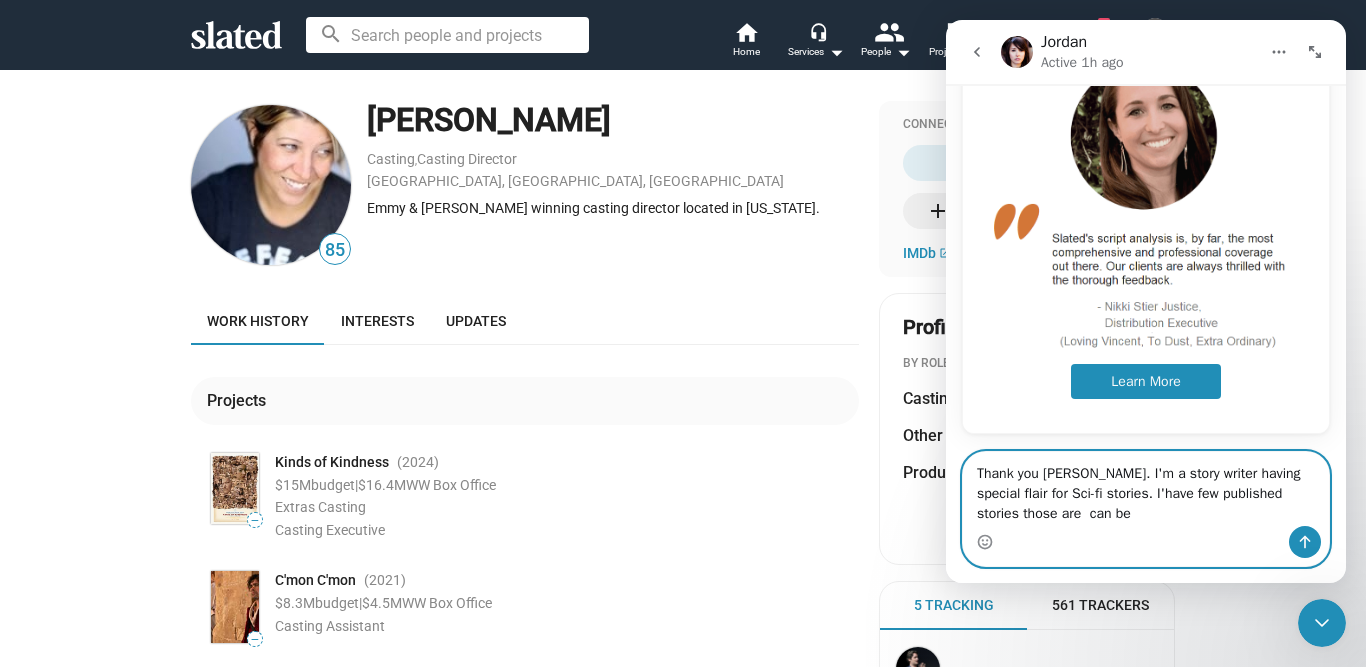 click on "Thank you [PERSON_NAME]. I'm a story writer having special flair for Sci-fi stories. I'have few published stories those are  can be" at bounding box center [1146, 489] 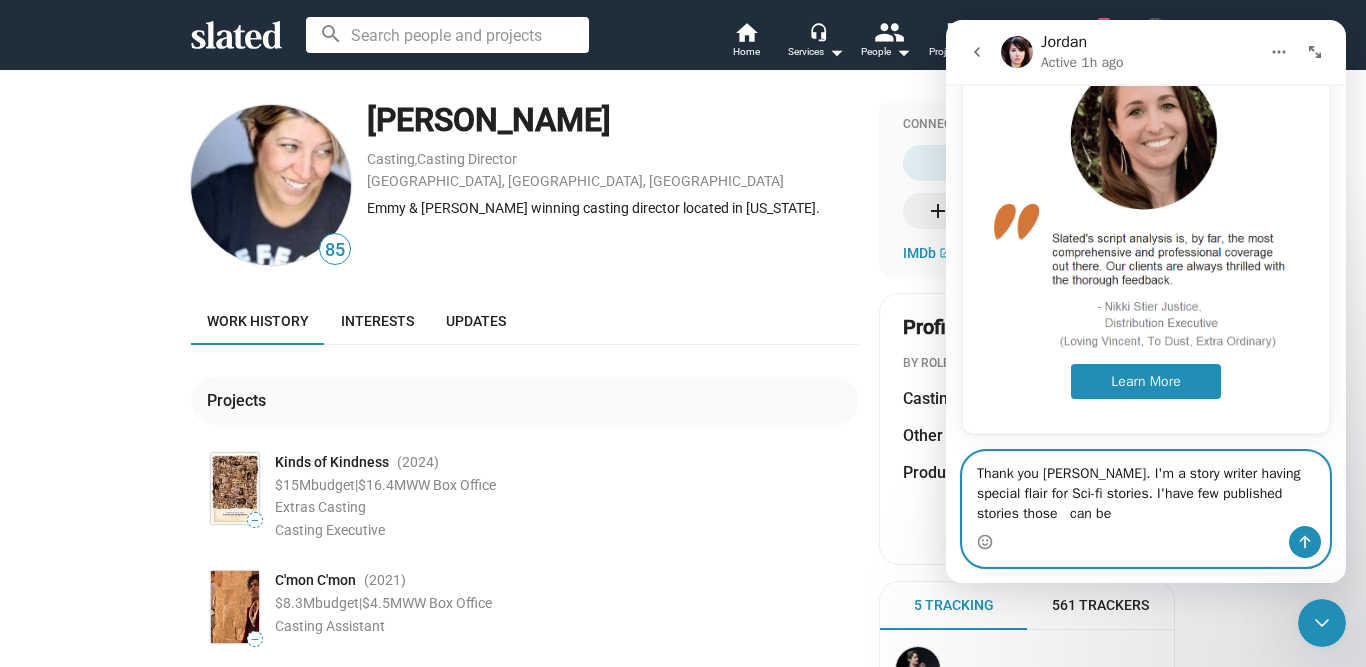 click on "Thank you [PERSON_NAME]. I'm a story writer having special flair for Sci-fi stories. I'have few published stories those   can be" at bounding box center (1146, 489) 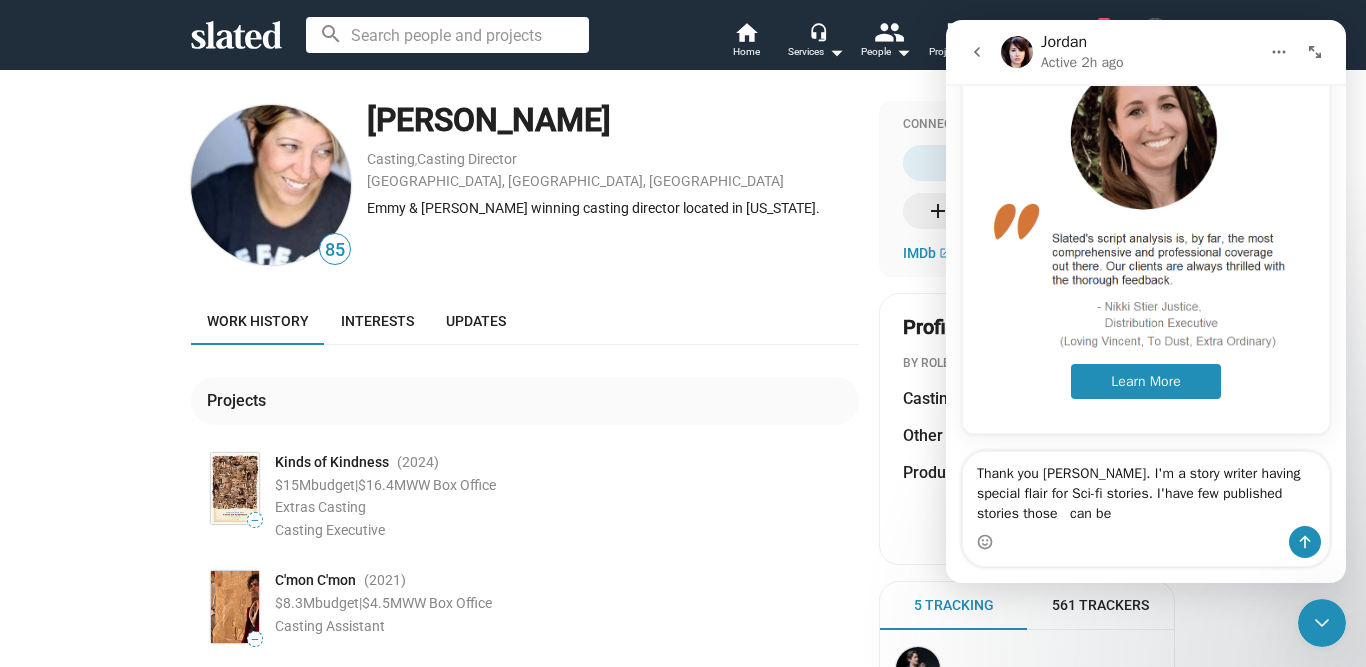 click at bounding box center (1146, 542) 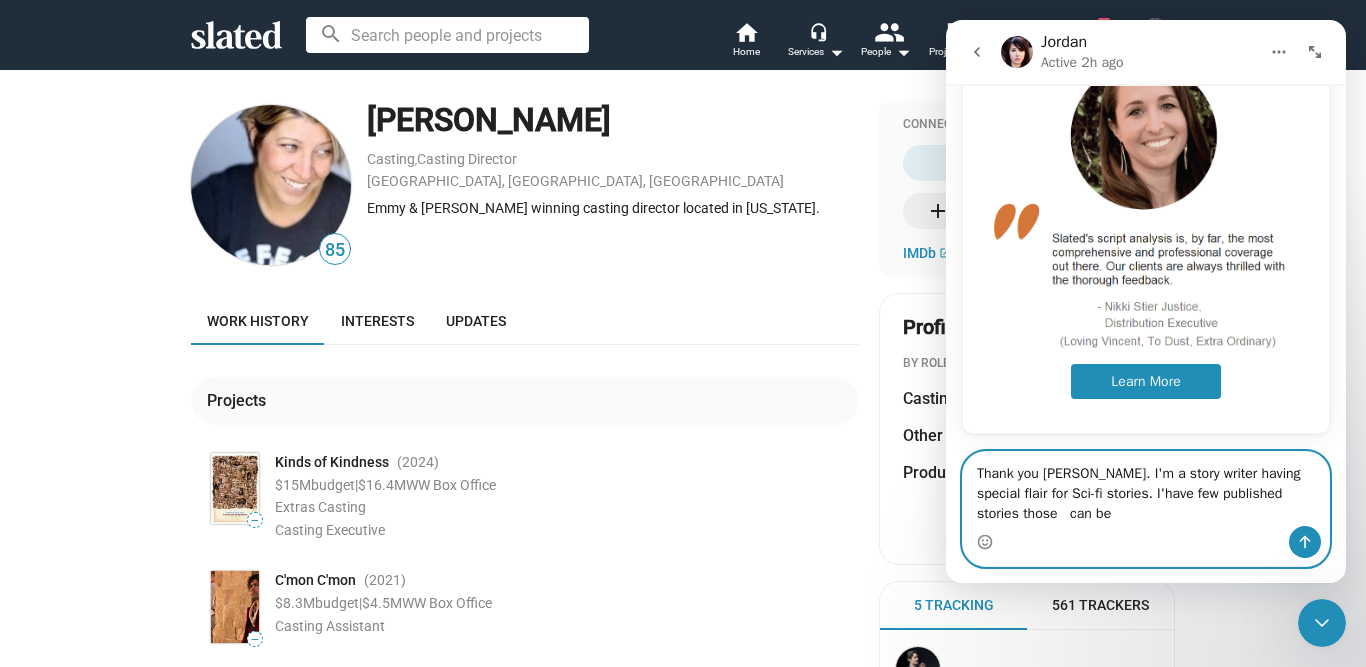 click on "Thank you [PERSON_NAME]. I'm a story writer having special flair for Sci-fi stories. I'have few published stories those   can be" at bounding box center [1146, 489] 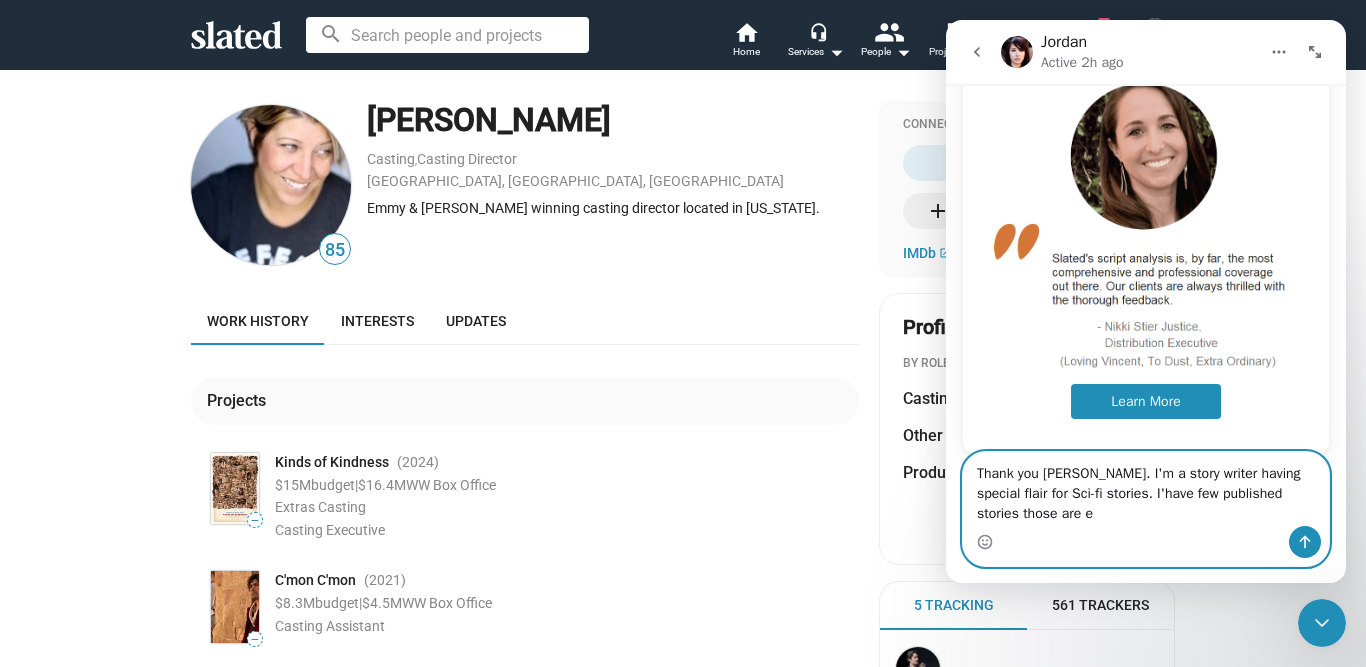 scroll, scrollTop: 514, scrollLeft: 0, axis: vertical 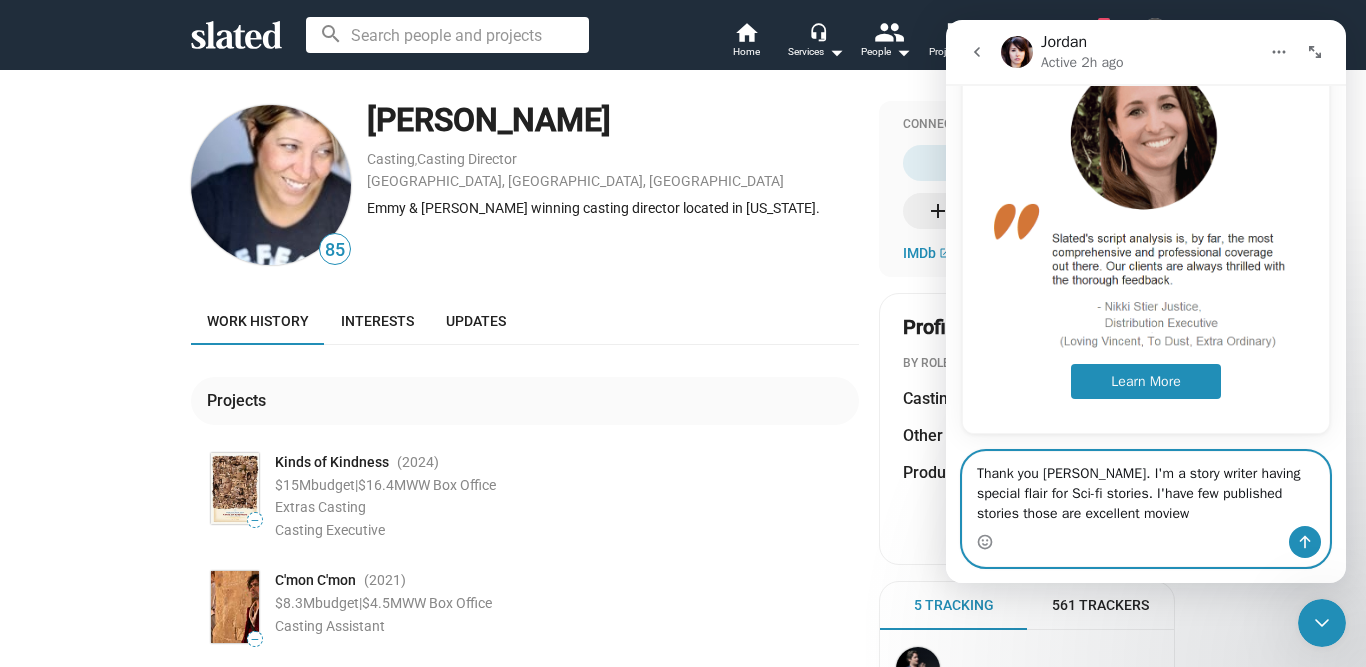 click on "Thank you [PERSON_NAME]. I'm a story writer having special flair for Sci-fi stories. I'have few published stories those are excellent moview" at bounding box center [1146, 489] 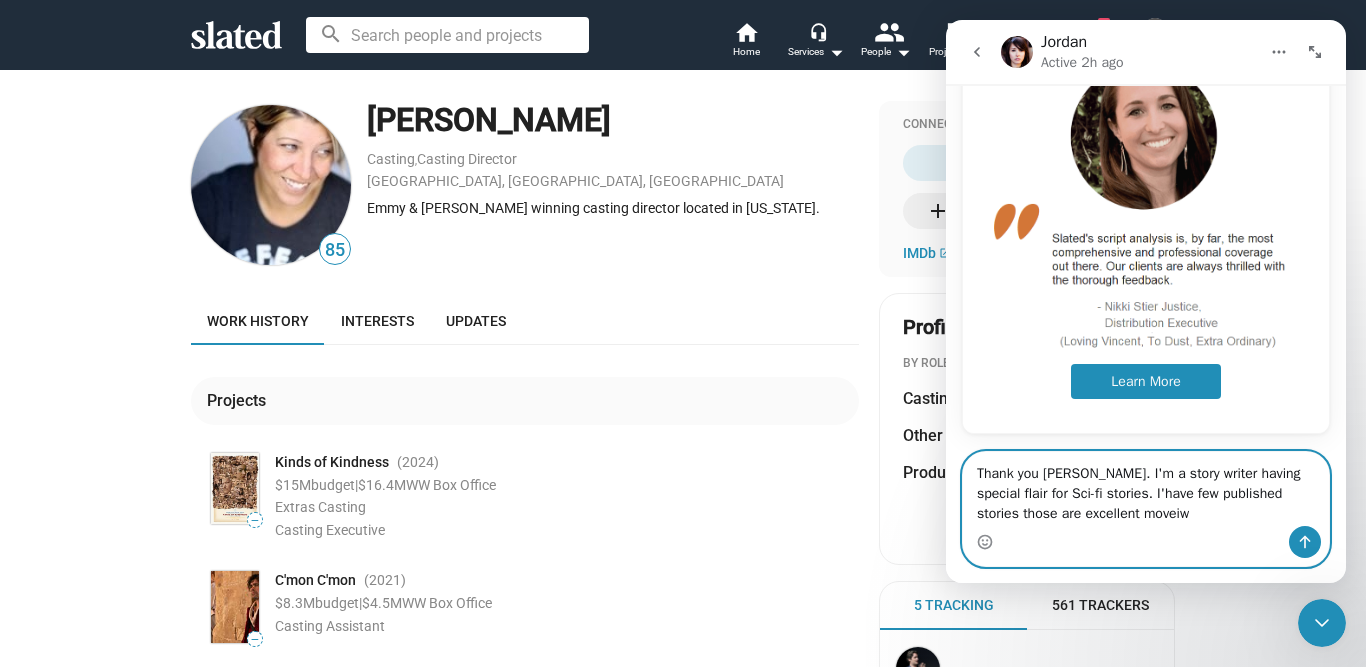 click on "Thank you [PERSON_NAME]. I'm a story writer having special flair for Sci-fi stories. I'have few published stories those are excellent moveiw" at bounding box center [1146, 489] 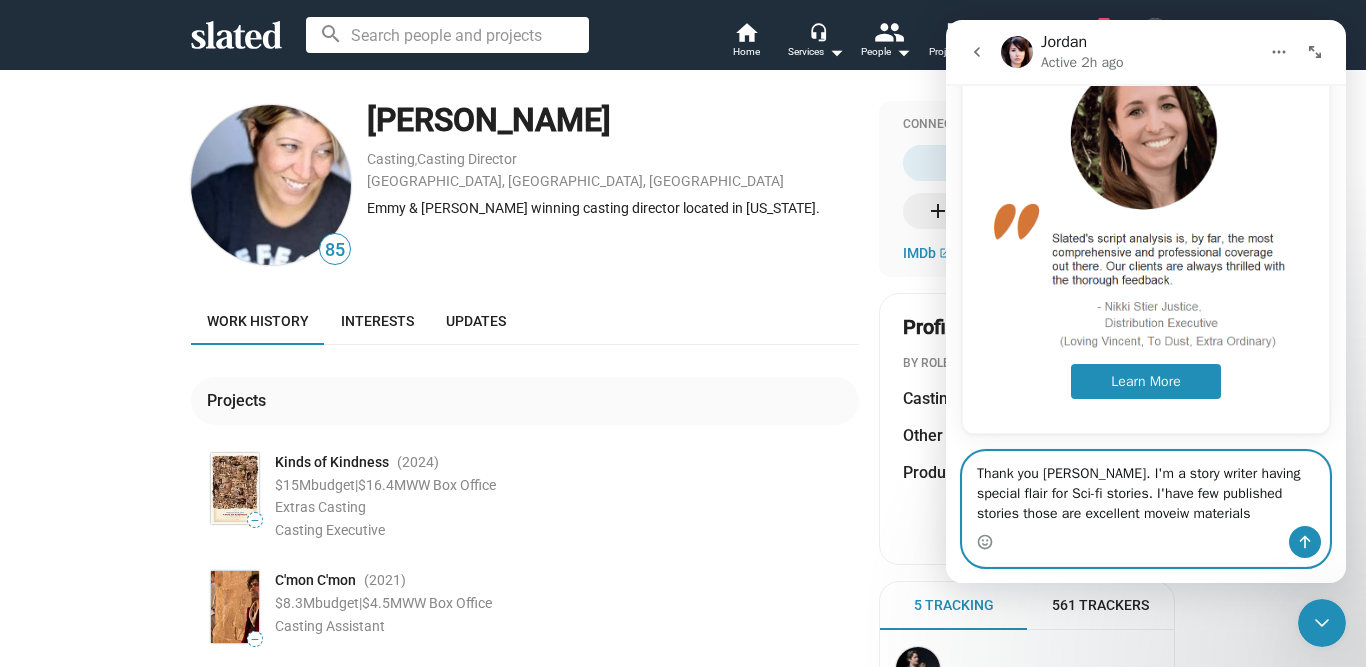 click on "Thank you [PERSON_NAME]. I'm a story writer having special flair for Sci-fi stories. I'have few published stories those are excellent moveiw materials" at bounding box center [1146, 489] 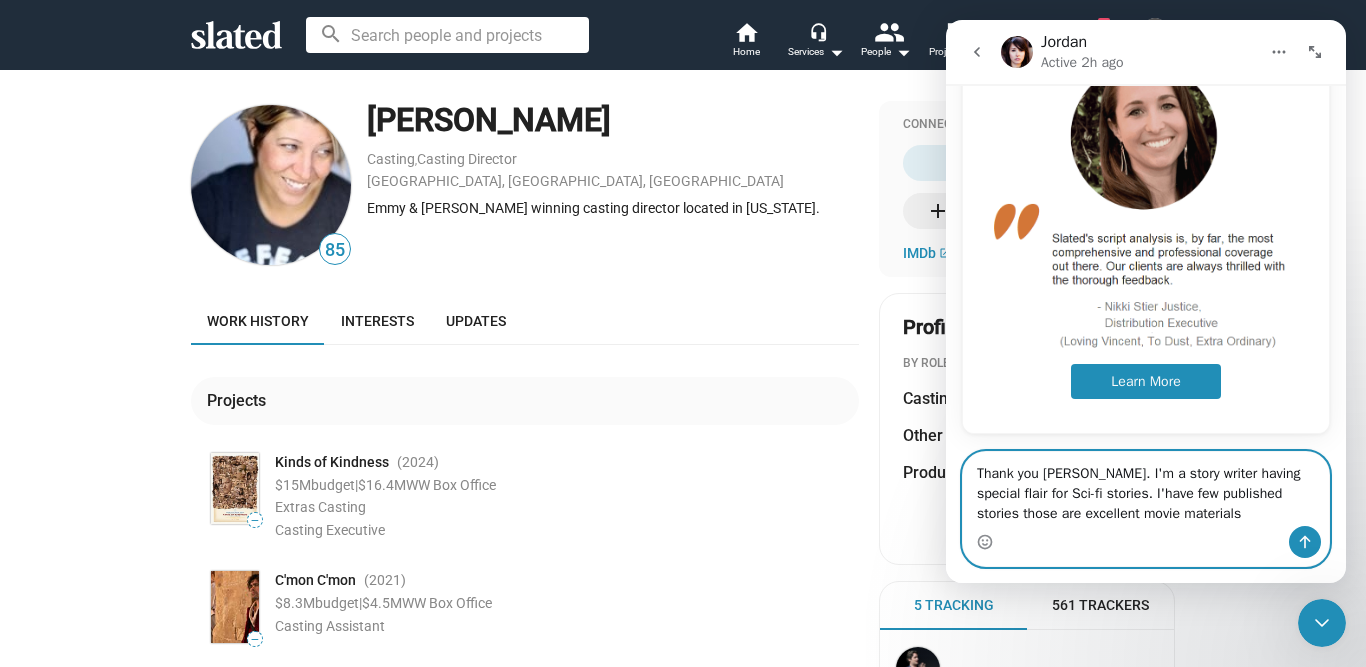 click on "Thank you [PERSON_NAME]. I'm a story writer having special flair for Sci-fi stories. I'have few published stories those are excellent movie materials" at bounding box center [1146, 489] 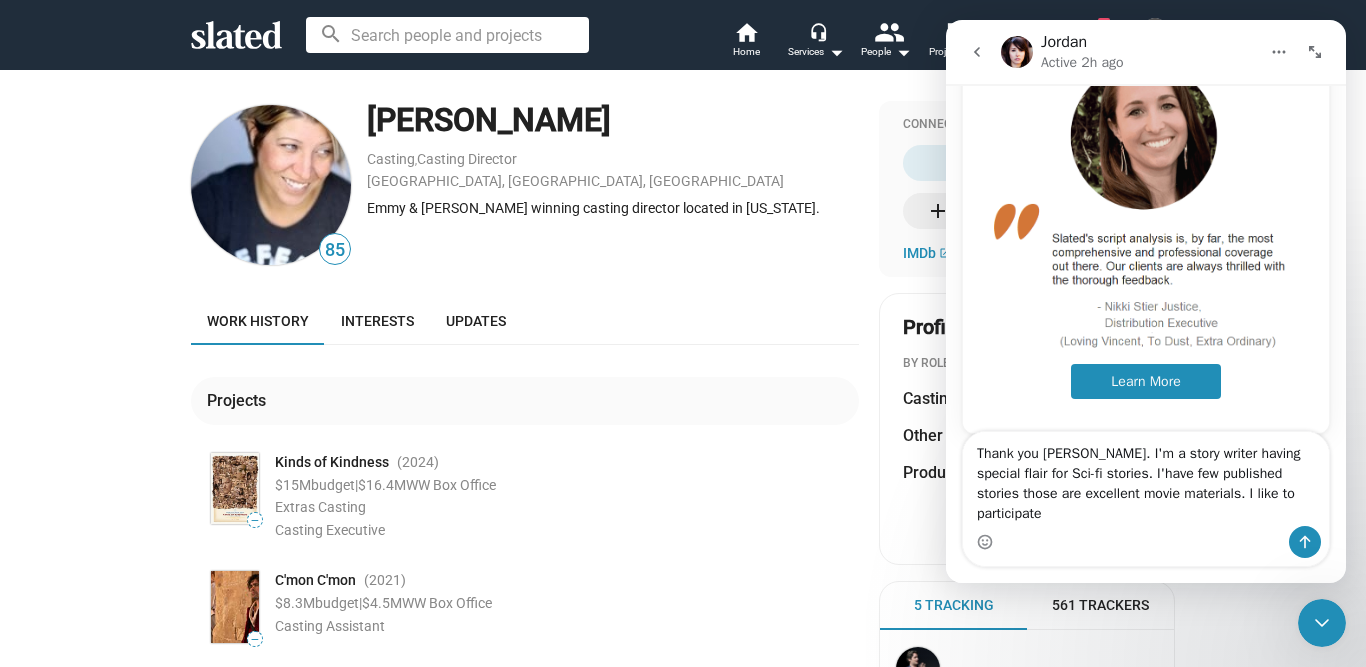 click at bounding box center (1146, 542) 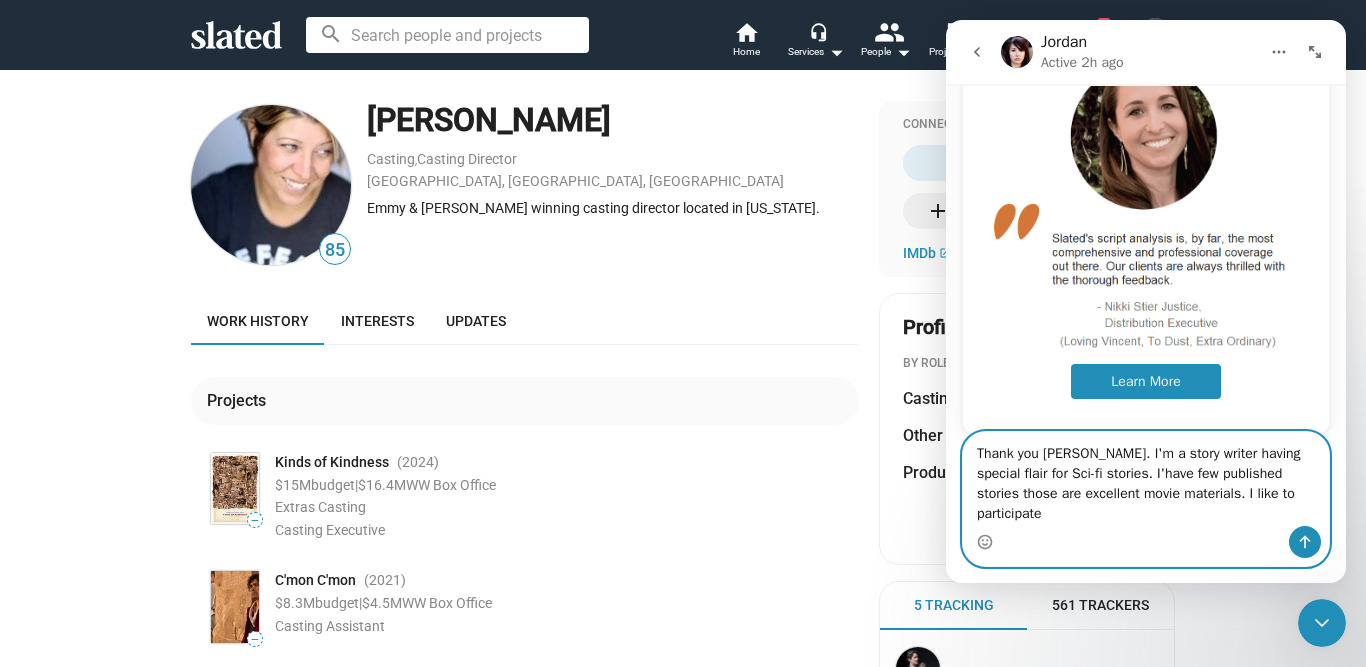 click on "Thank you [PERSON_NAME]. I'm a story writer having special flair for Sci-fi stories. I'have few published stories those are excellent movie materials. I like to participate" at bounding box center (1146, 479) 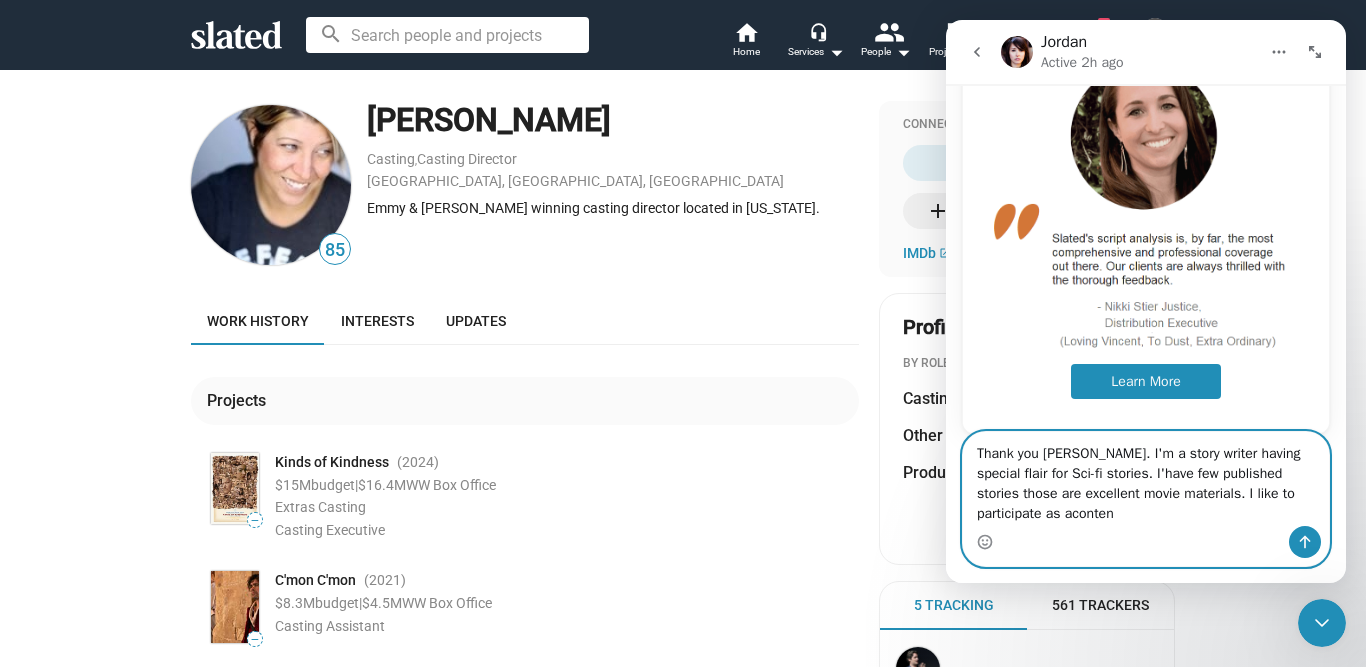 scroll, scrollTop: 534, scrollLeft: 0, axis: vertical 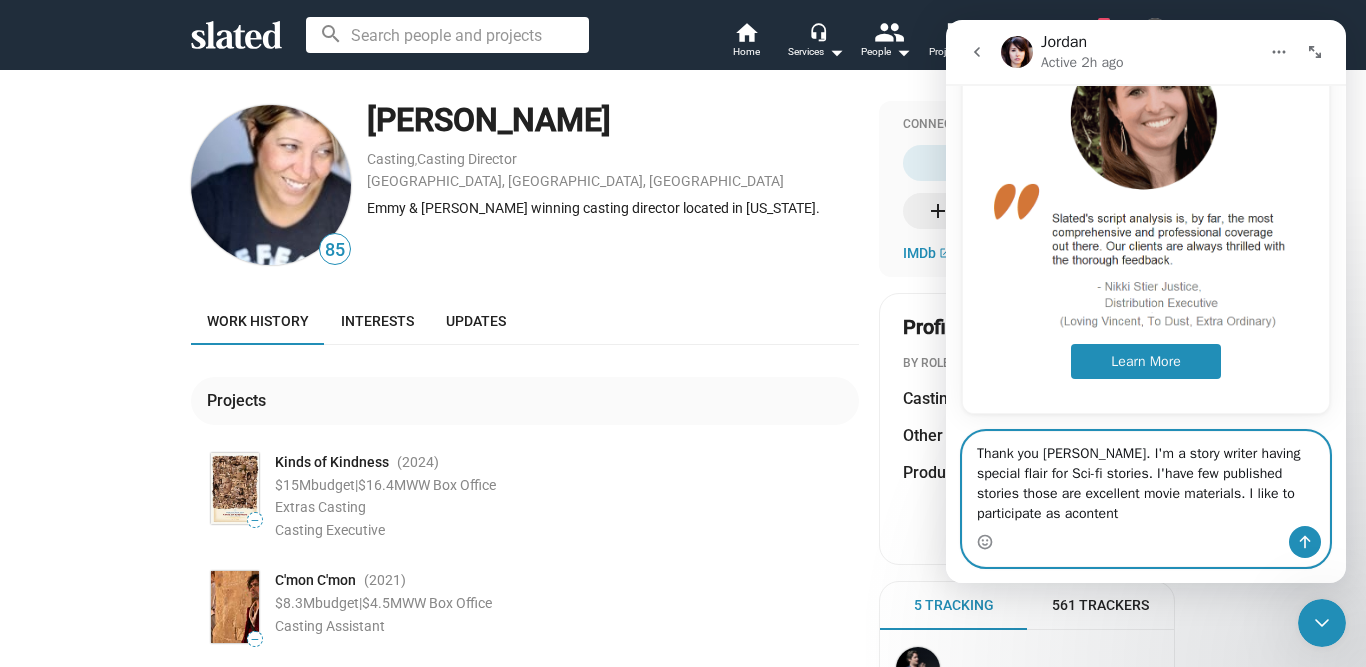 click on "Thank you [PERSON_NAME]. I'm a story writer having special flair for Sci-fi stories. I'have few published stories those are excellent movie materials. I like to participate as acontent" at bounding box center [1146, 479] 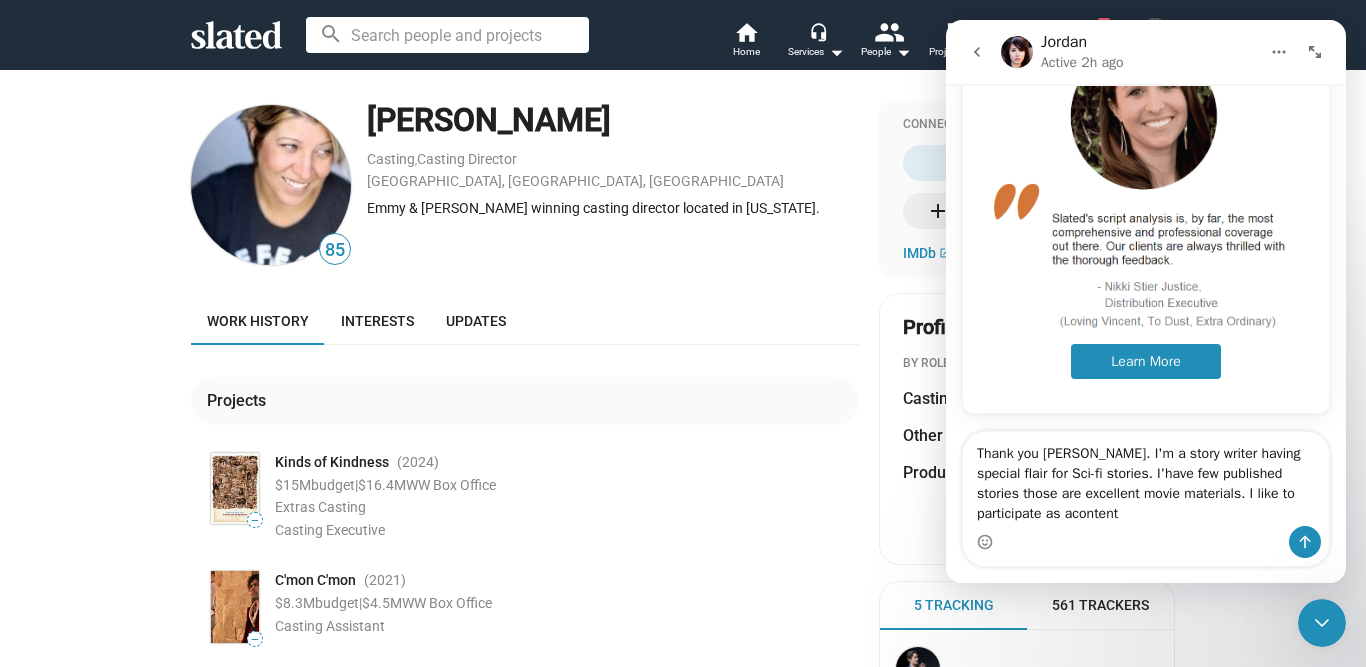 click at bounding box center [985, 542] 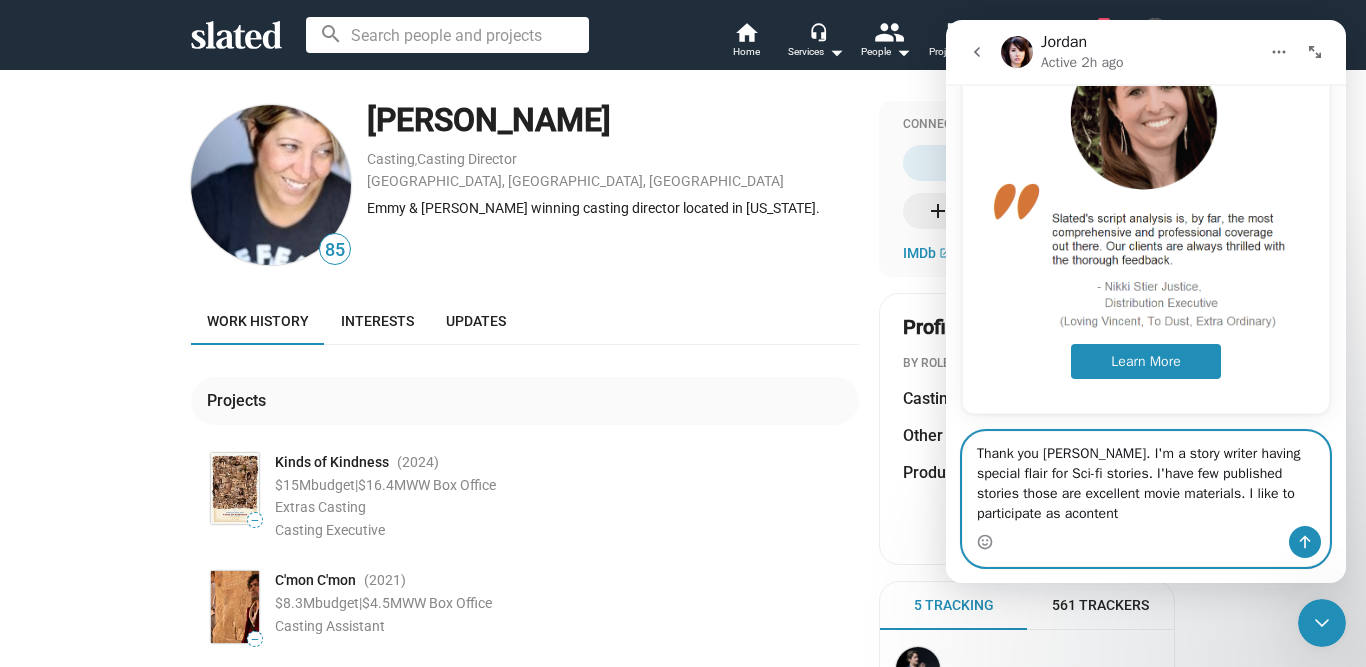 click on "Thank you [PERSON_NAME]. I'm a story writer having special flair for Sci-fi stories. I'have few published stories those are excellent movie materials. I like to participate as acontent" at bounding box center [1146, 479] 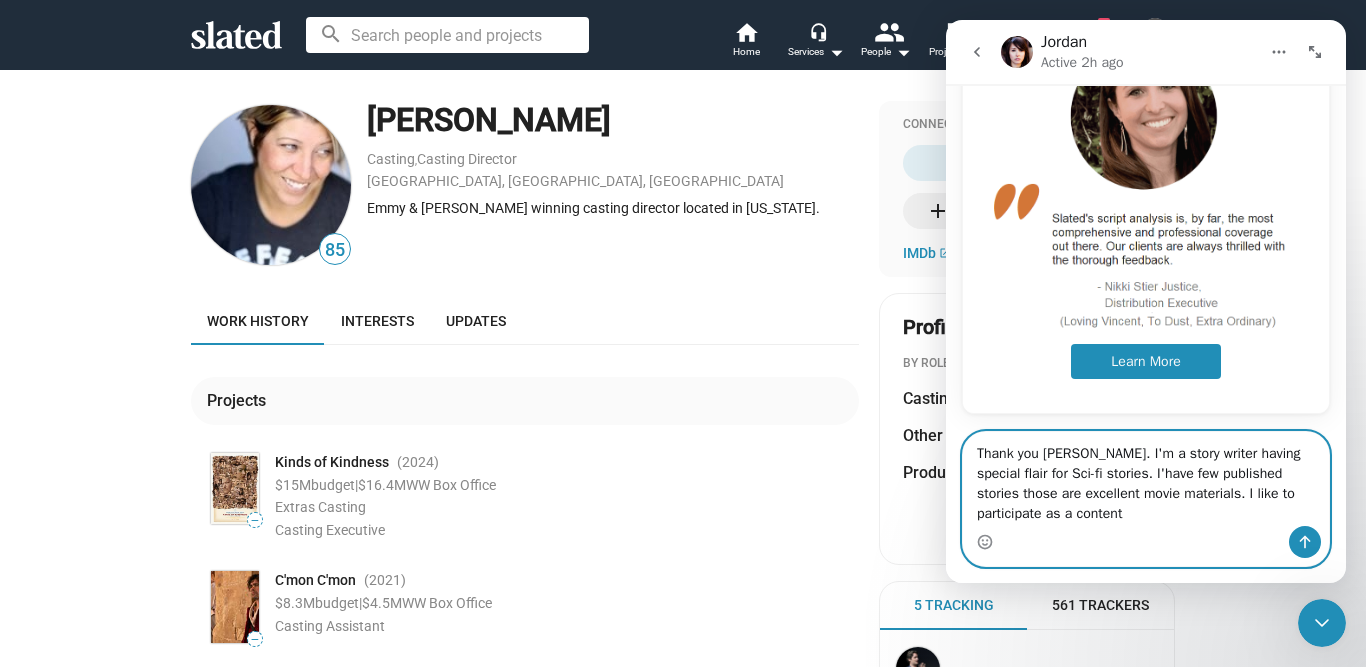 click on "Thank you [PERSON_NAME]. I'm a story writer having special flair for Sci-fi stories. I'have few published stories those are excellent movie materials. I like to participate as a content" at bounding box center (1146, 479) 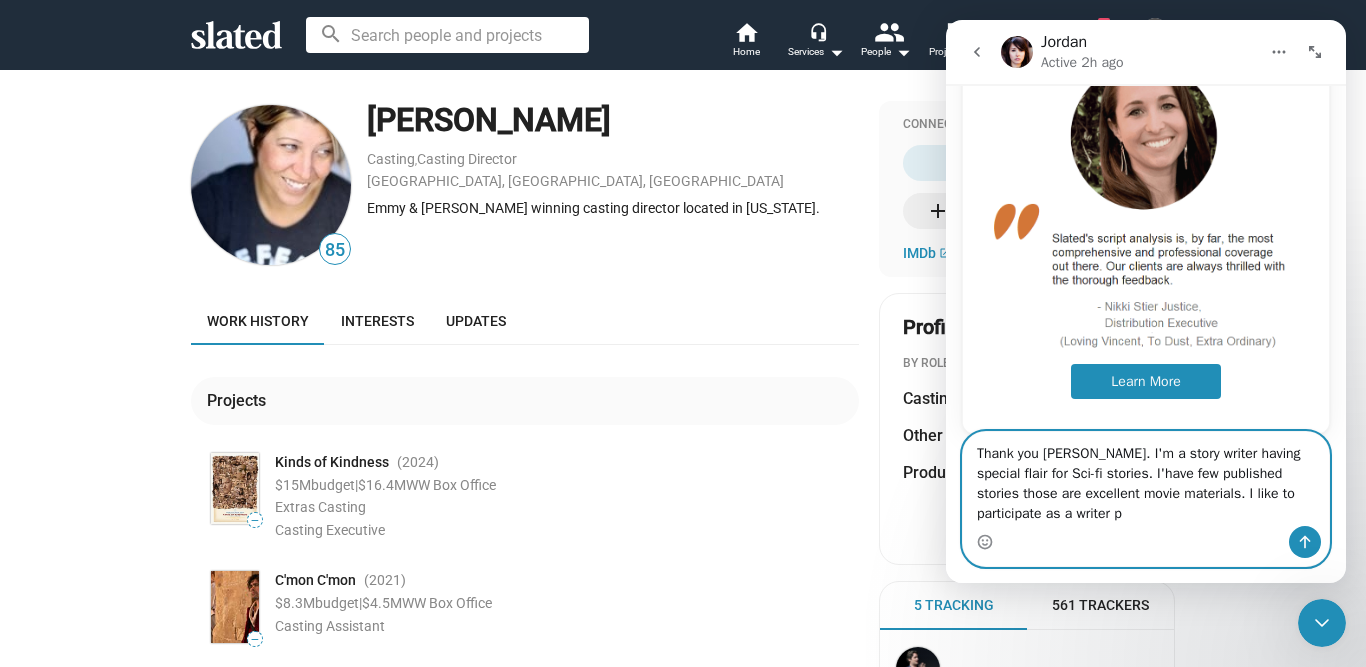 scroll, scrollTop: 534, scrollLeft: 0, axis: vertical 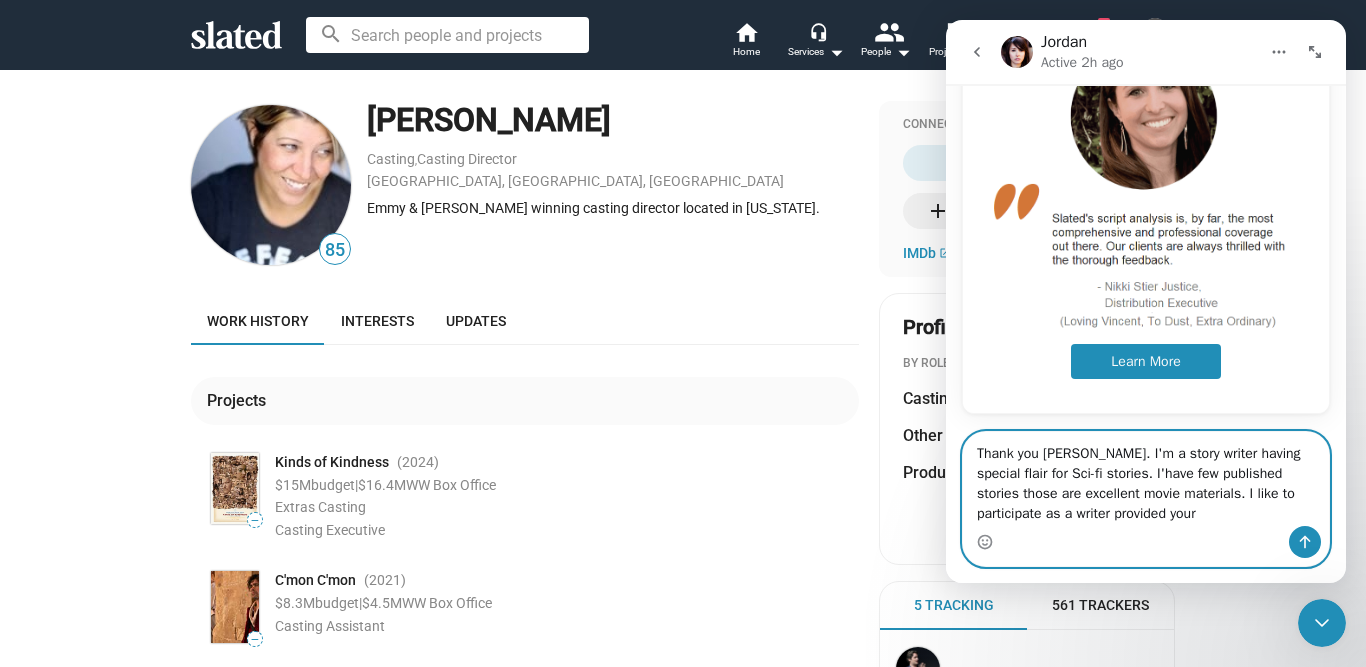 click on "Thank you [PERSON_NAME]. I'm a story writer having special flair for Sci-fi stories. I'have few published stories those are excellent movie materials. I like to participate as a writer provided your" at bounding box center [1146, 479] 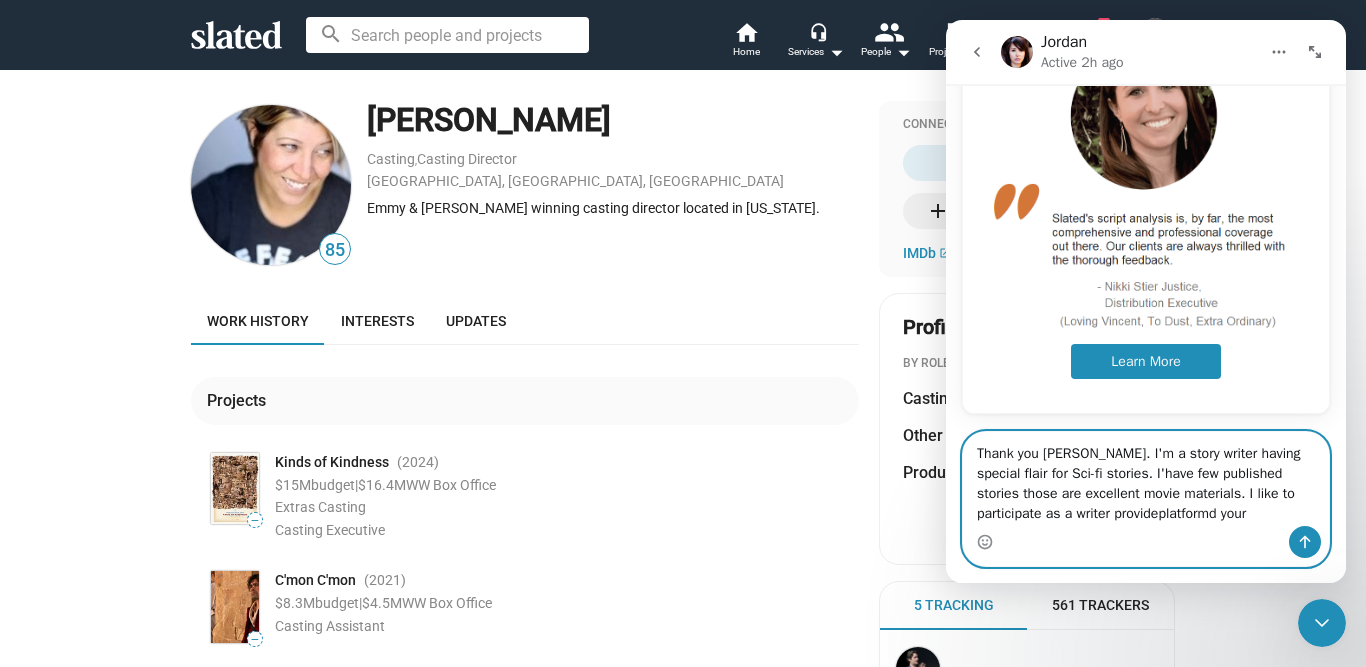 click on "Thank you [PERSON_NAME]. I'm a story writer having special flair for Sci-fi stories. I'have few published stories those are excellent movie materials. I like to participate as a writer provideplatformd your" at bounding box center [1146, 479] 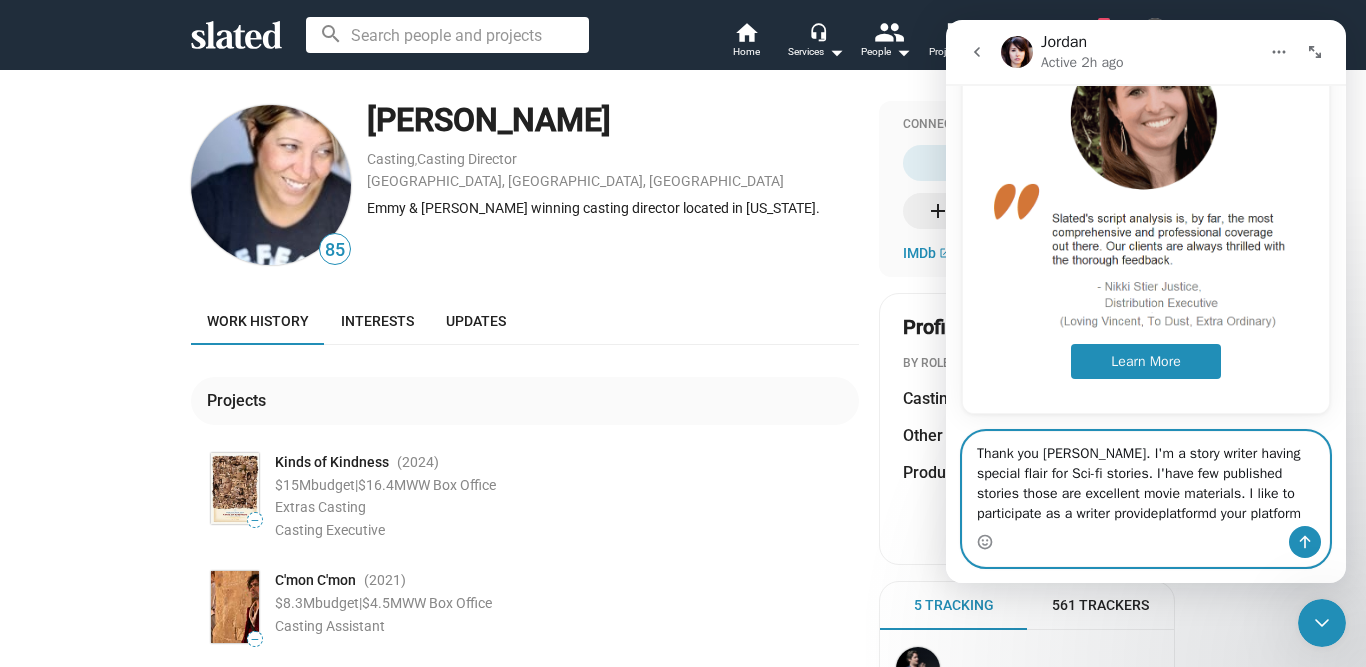 click on "Thank you [PERSON_NAME]. I'm a story writer having special flair for Sci-fi stories. I'have few published stories those are excellent movie materials. I like to participate as a writer provideplatformd your platform" at bounding box center (1146, 479) 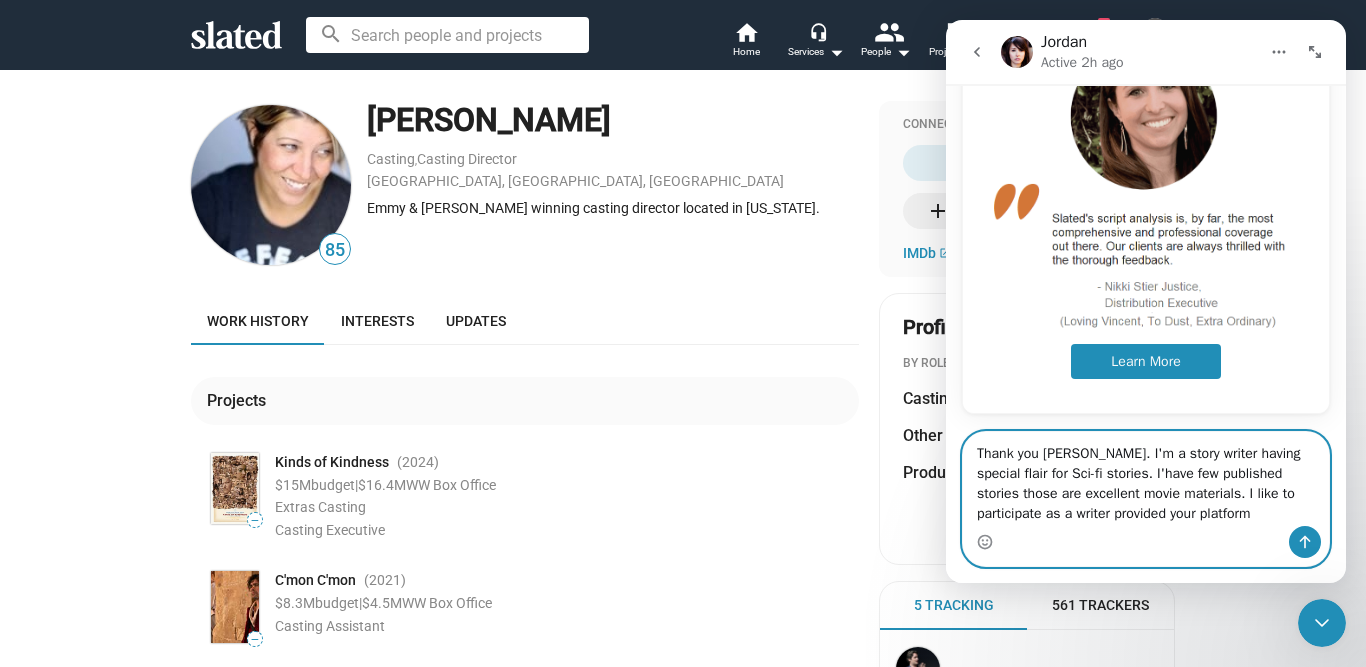 click on "Thank you [PERSON_NAME]. I'm a story writer having special flair for Sci-fi stories. I'have few published stories those are excellent movie materials. I like to participate as a writer provided your platform" at bounding box center [1146, 479] 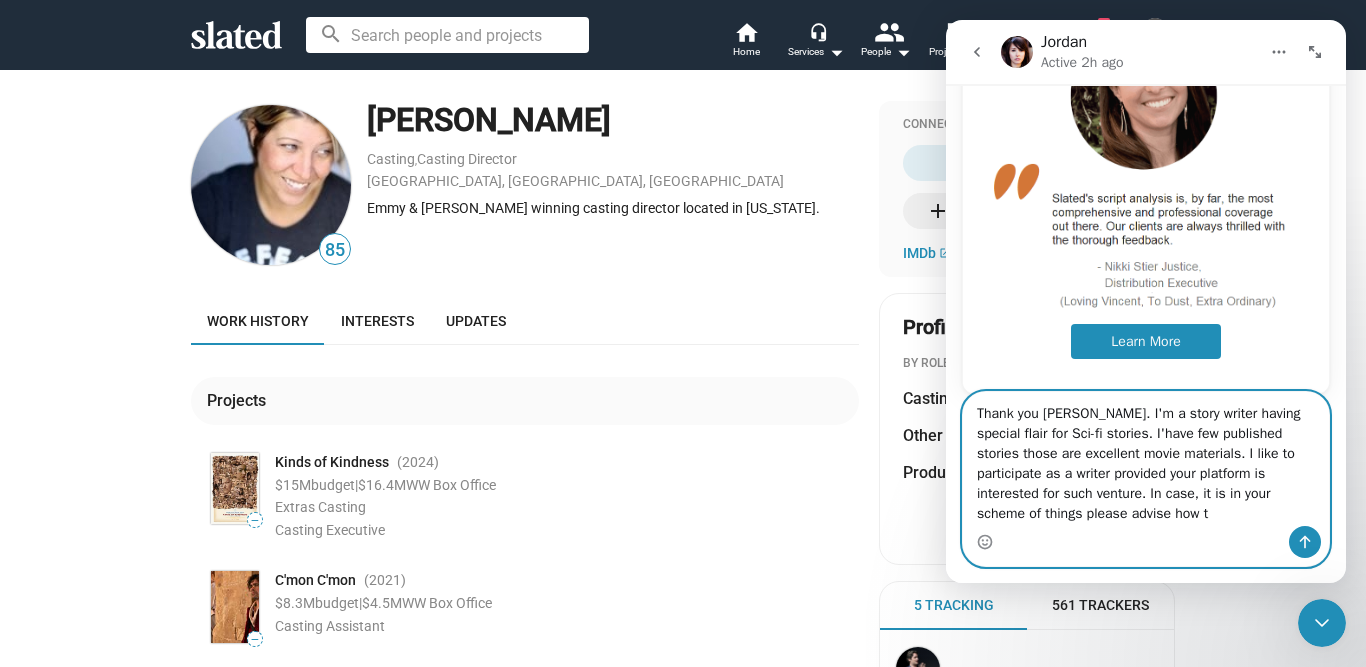 scroll, scrollTop: 574, scrollLeft: 0, axis: vertical 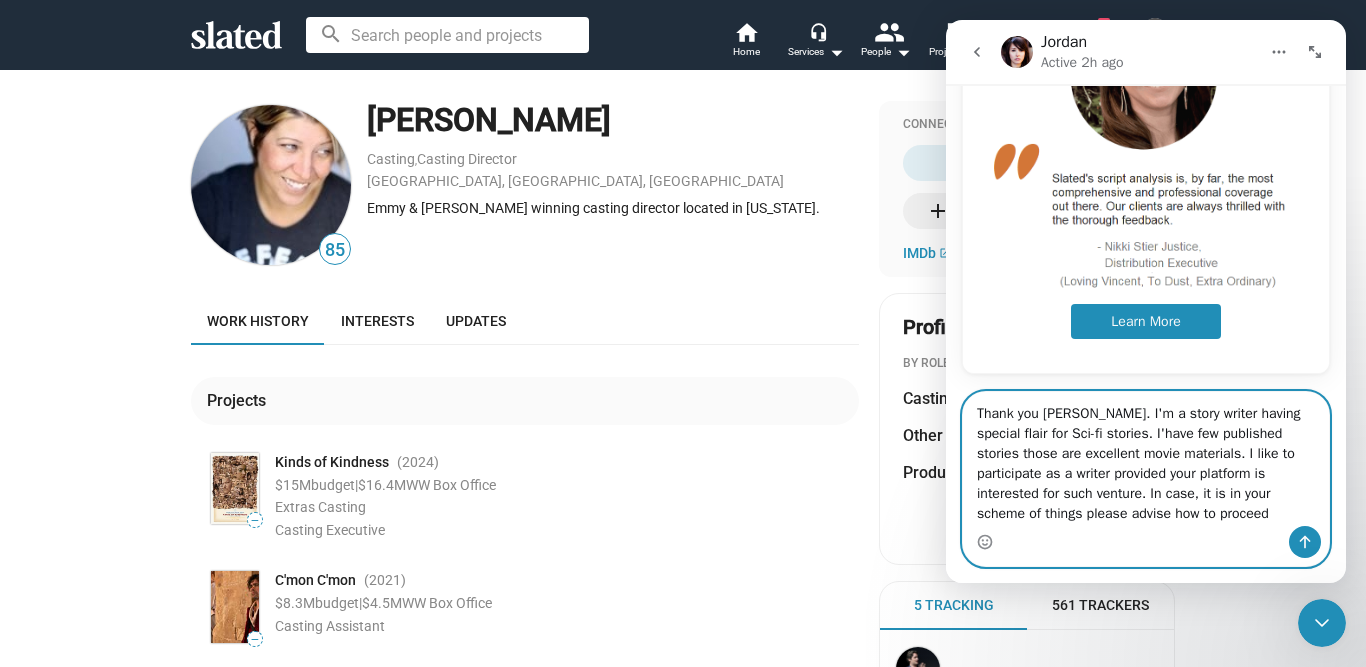 click on "Thank you [PERSON_NAME]. I'm a story writer having special flair for Sci-fi stories. I'have few published stories those are excellent movie materials. I like to participate as a writer provided your platform is interested for such venture. In case, it is in your scheme of things please advise how to proceed" at bounding box center (1146, 459) 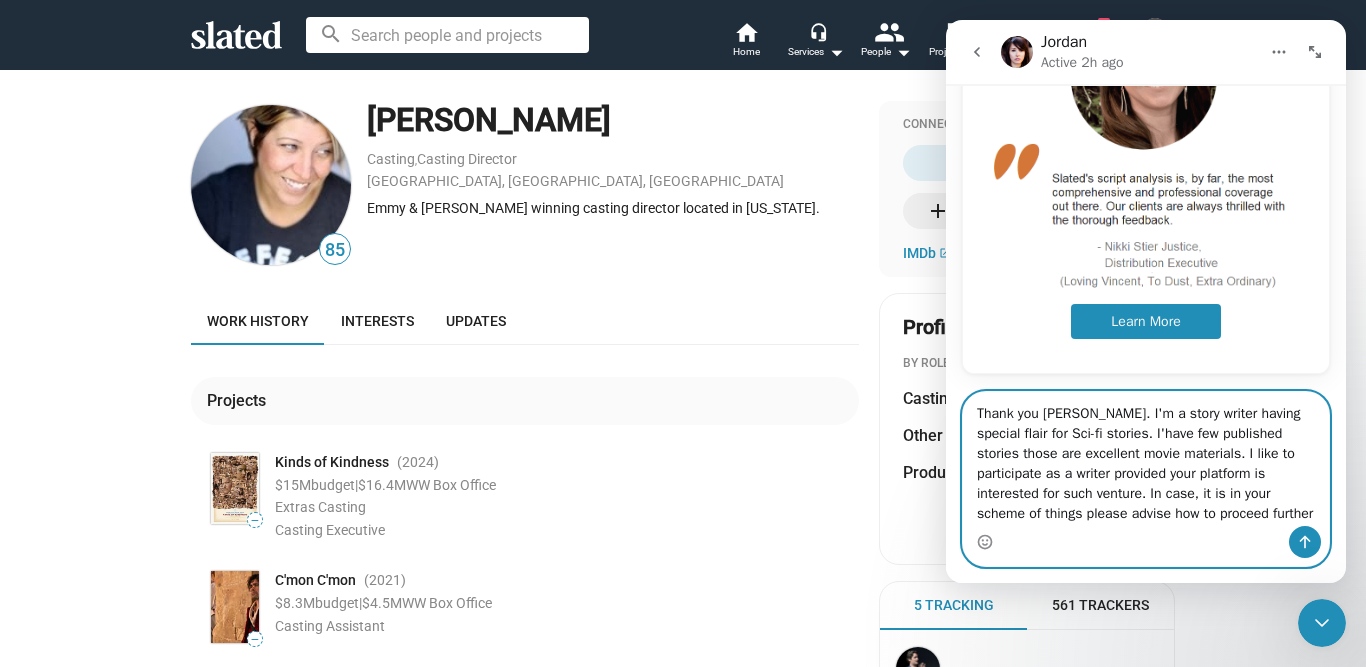 type on "Thank you [PERSON_NAME]. I'm a story writer having special flair for Sci-fi stories. I'have few published stories those are excellent movie materials. I like to participate as a writer provided your platform is interested for such venture. In case, it is in your scheme of things please advise how to proceed further." 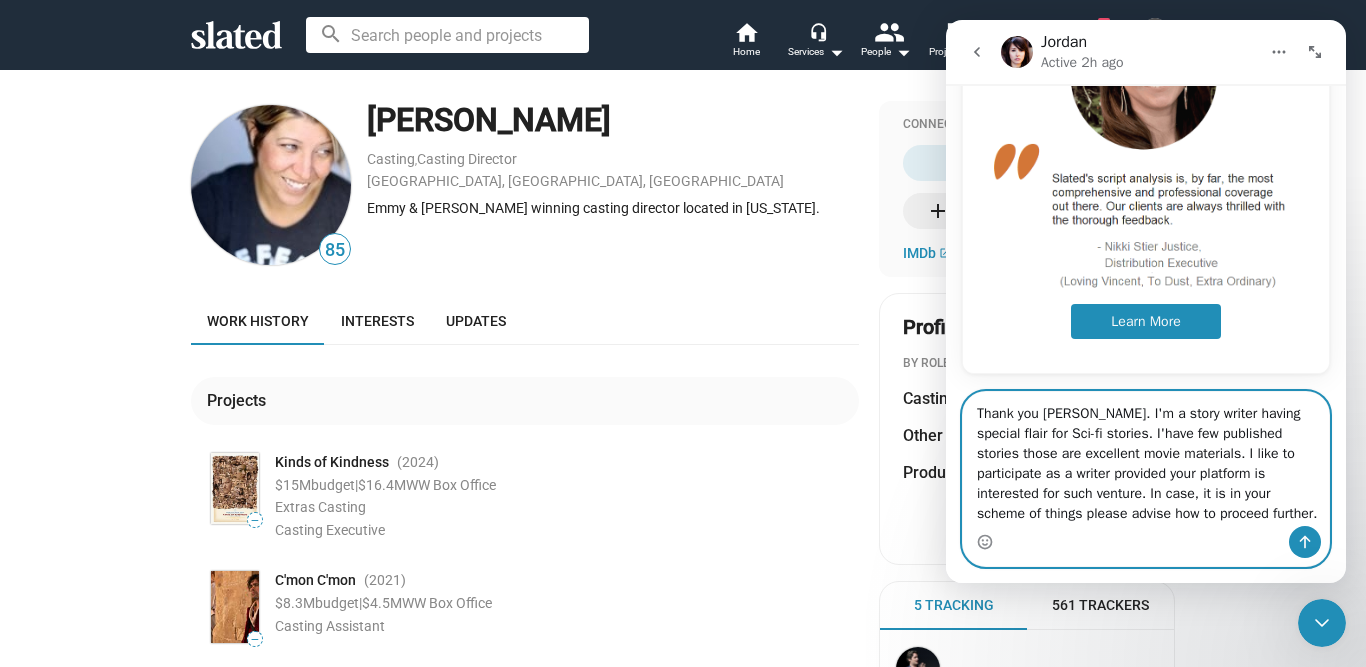 click on "Thank you [PERSON_NAME]. I'm a story writer having special flair for Sci-fi stories. I'have few published stories those are excellent movie materials. I like to participate as a writer provided your platform is interested for such venture. In case, it is in your scheme of things please advise how to proceed further." at bounding box center (1146, 459) 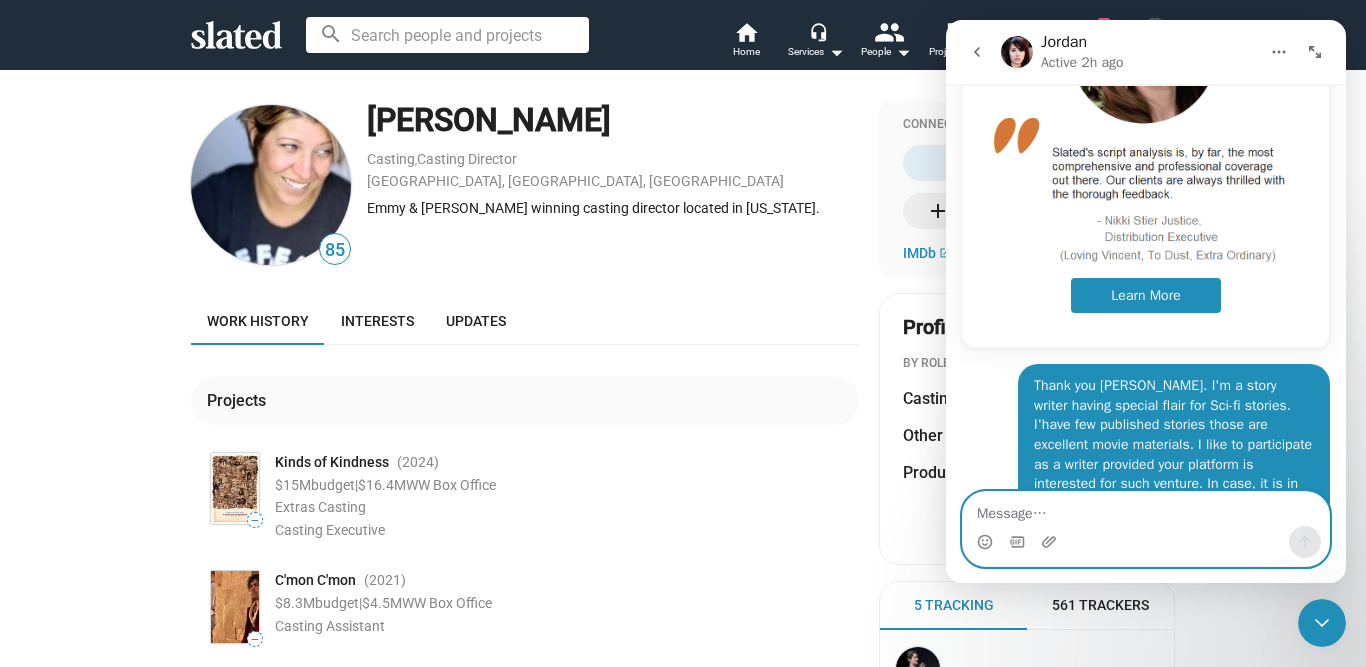 scroll, scrollTop: 651, scrollLeft: 0, axis: vertical 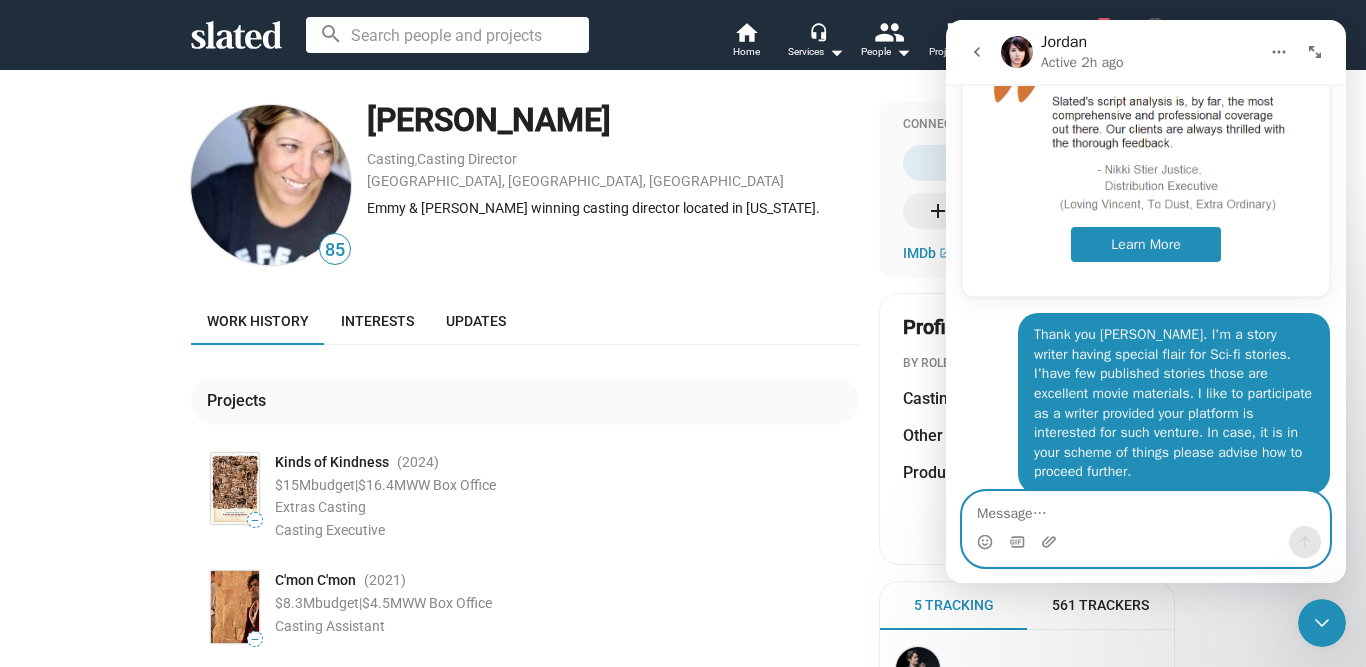 click at bounding box center [1146, 509] 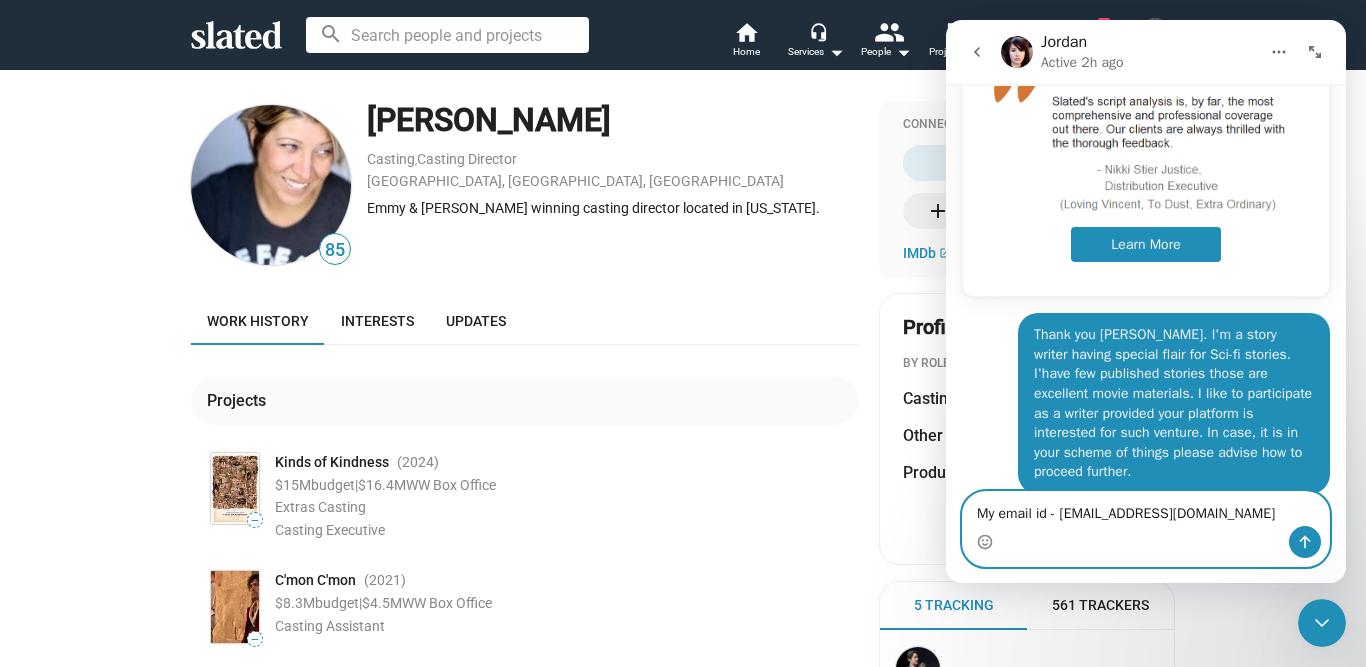 type on "My email id - [EMAIL_ADDRESS][DOMAIN_NAME]" 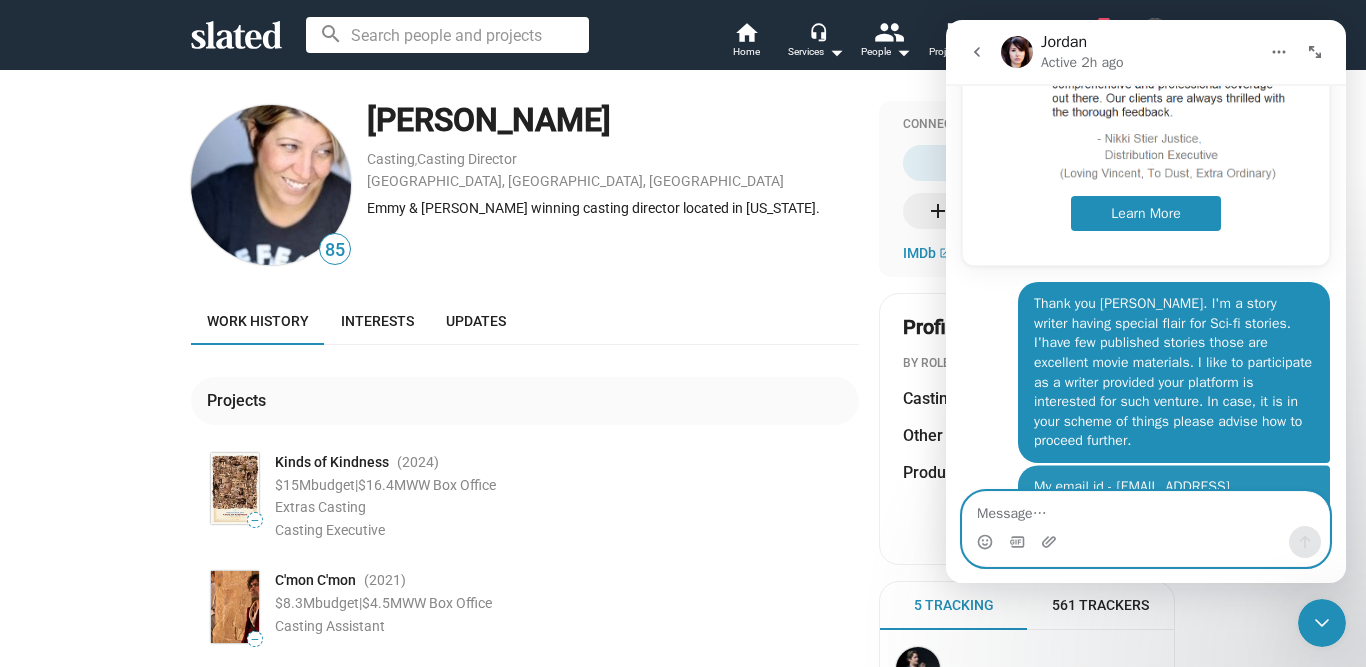 scroll, scrollTop: 696, scrollLeft: 0, axis: vertical 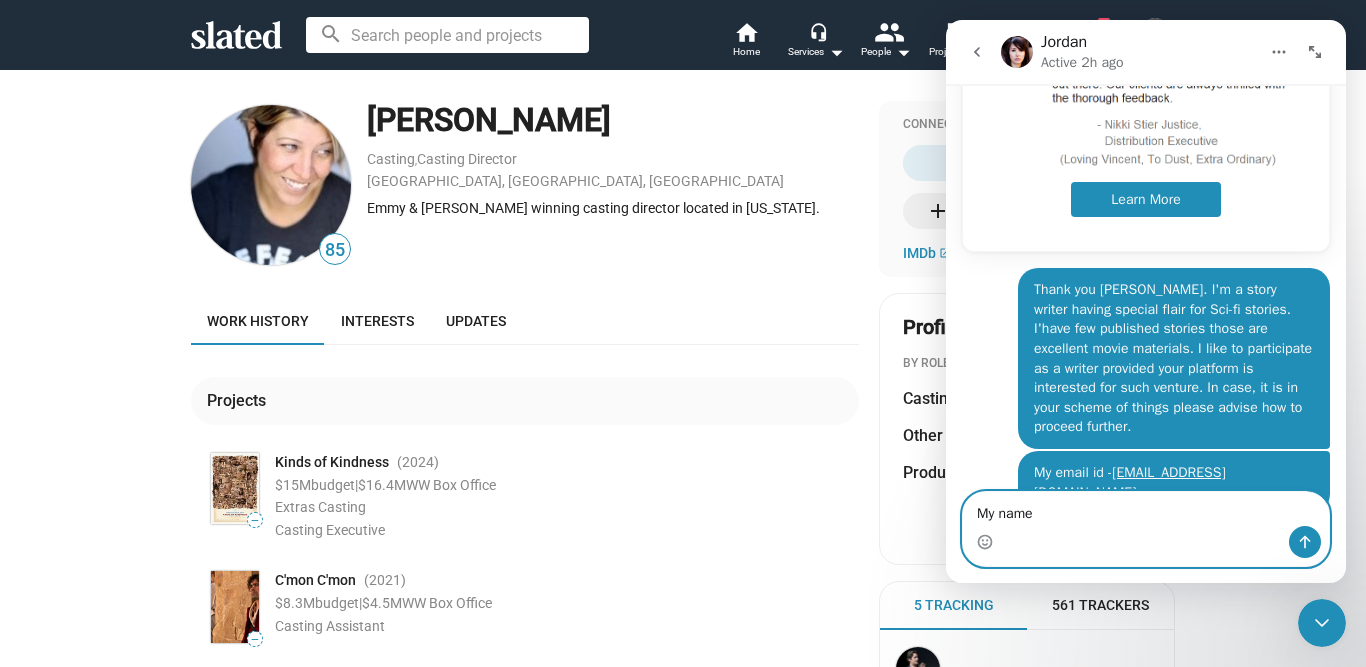 click on "My name" at bounding box center [1146, 509] 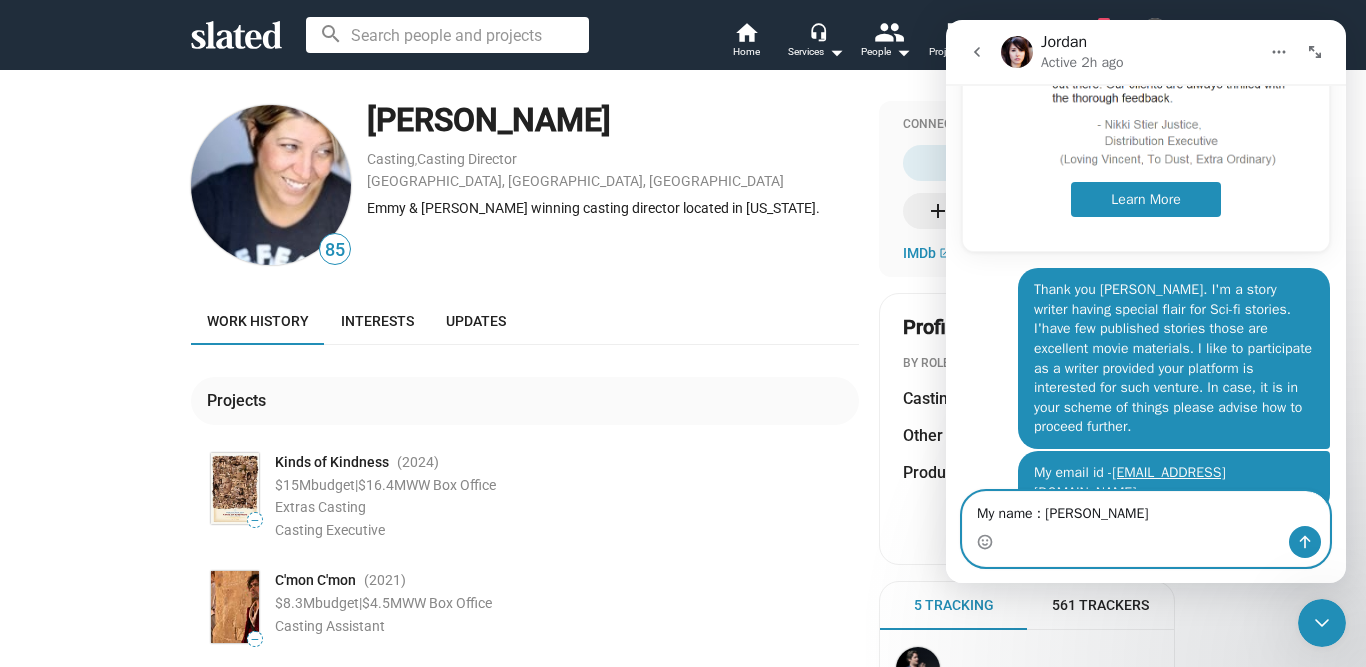 type on "My name : [PERSON_NAME]" 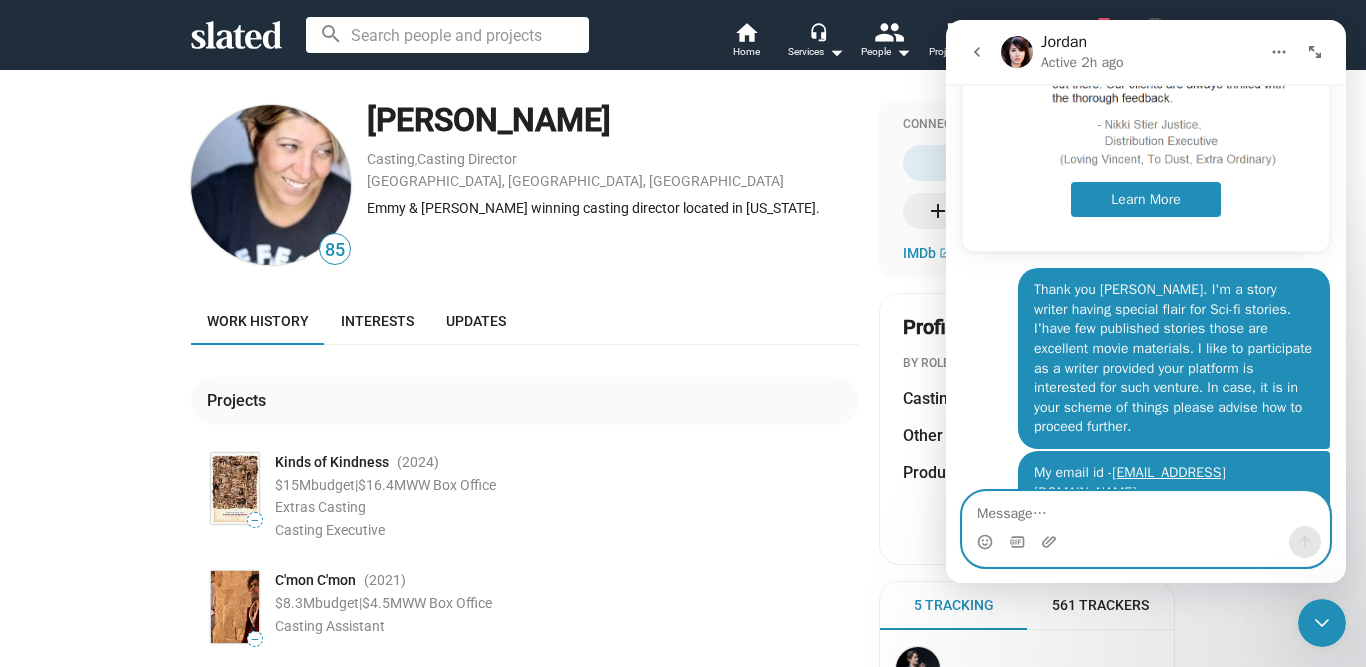 scroll, scrollTop: 742, scrollLeft: 0, axis: vertical 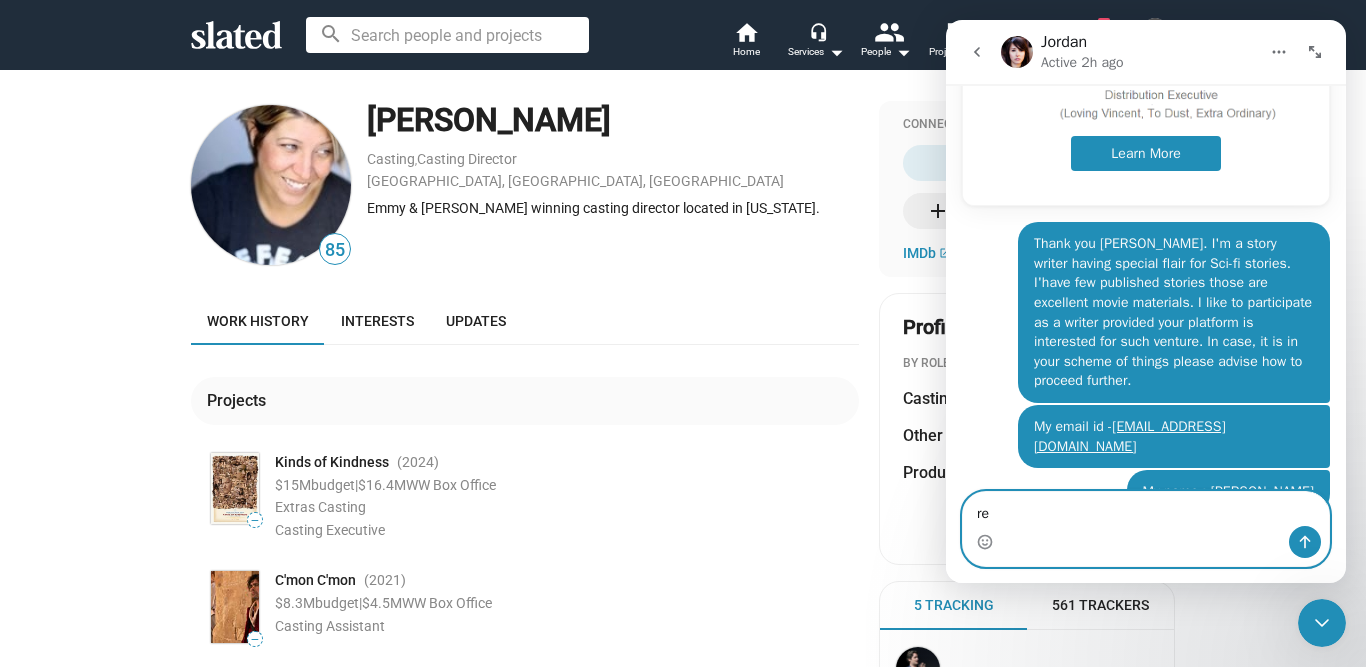 type on "r" 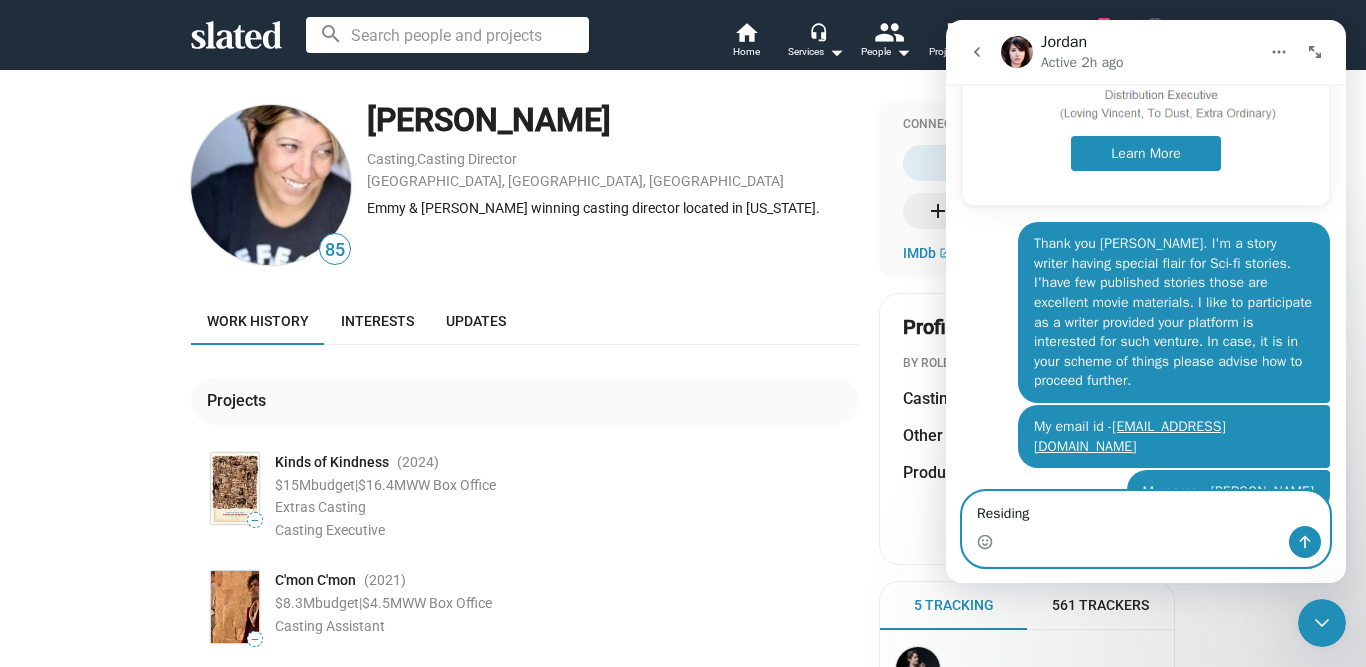 click on "Residing" at bounding box center [1146, 509] 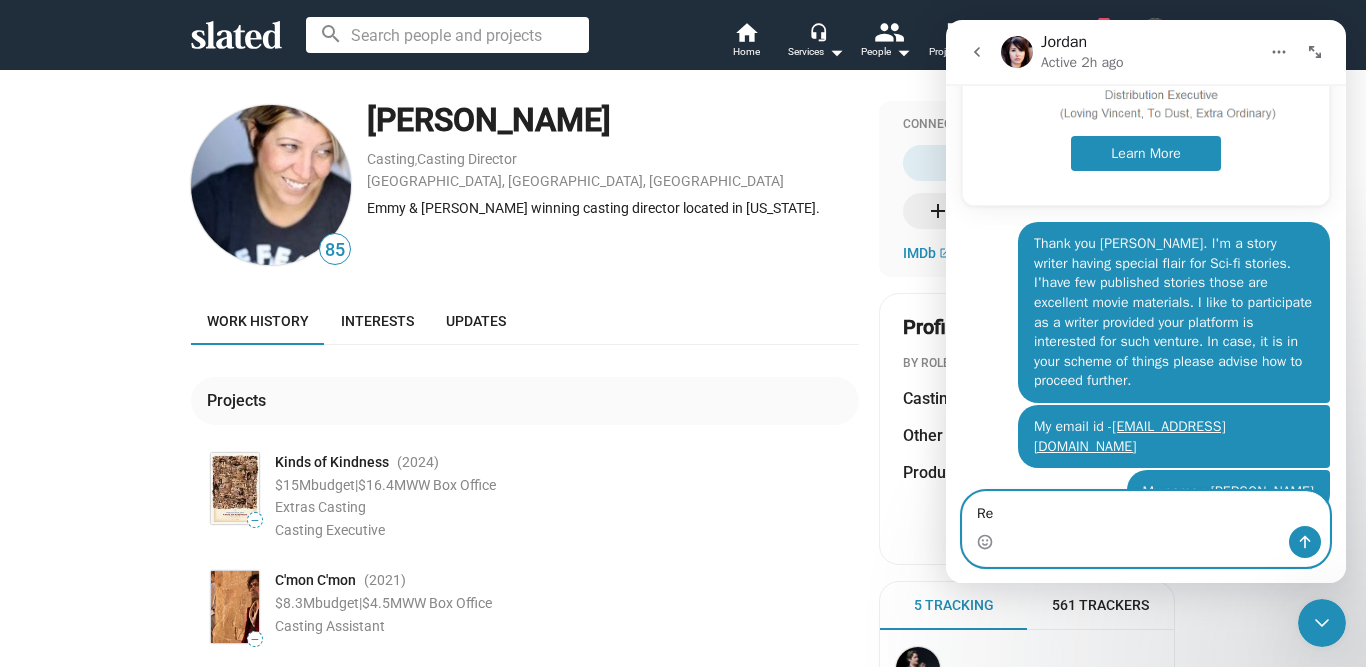 type on "R" 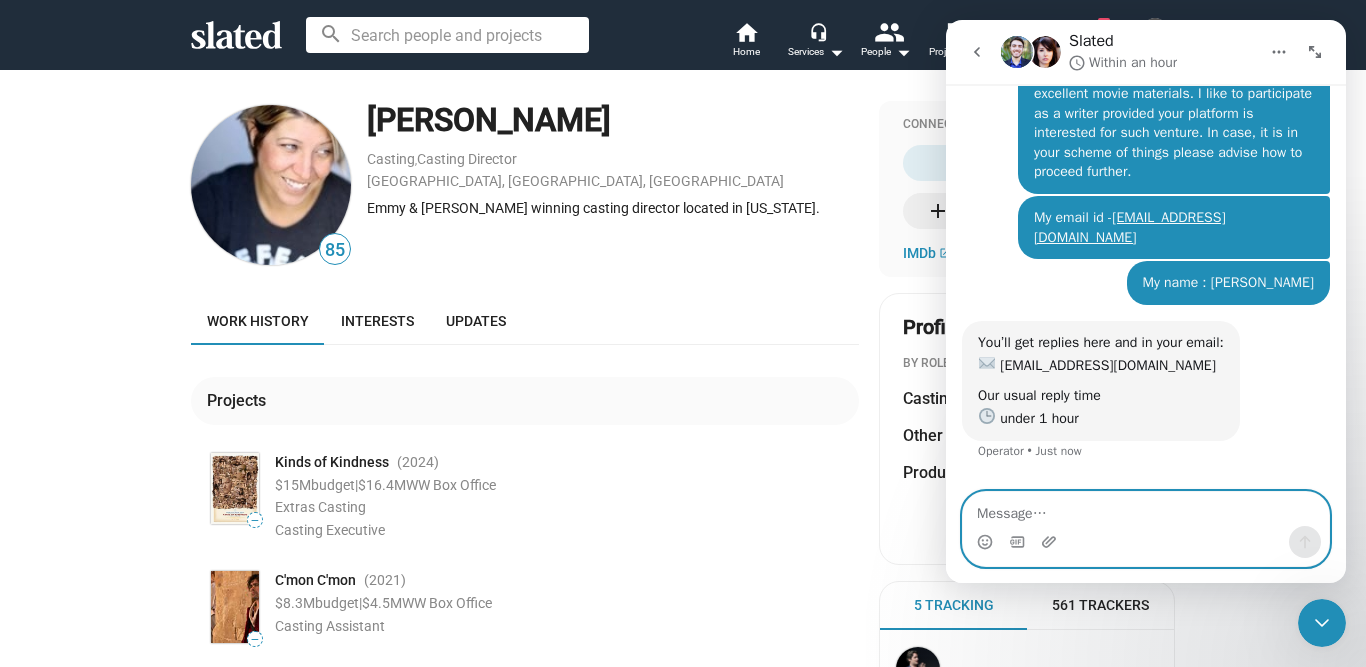 scroll, scrollTop: 952, scrollLeft: 0, axis: vertical 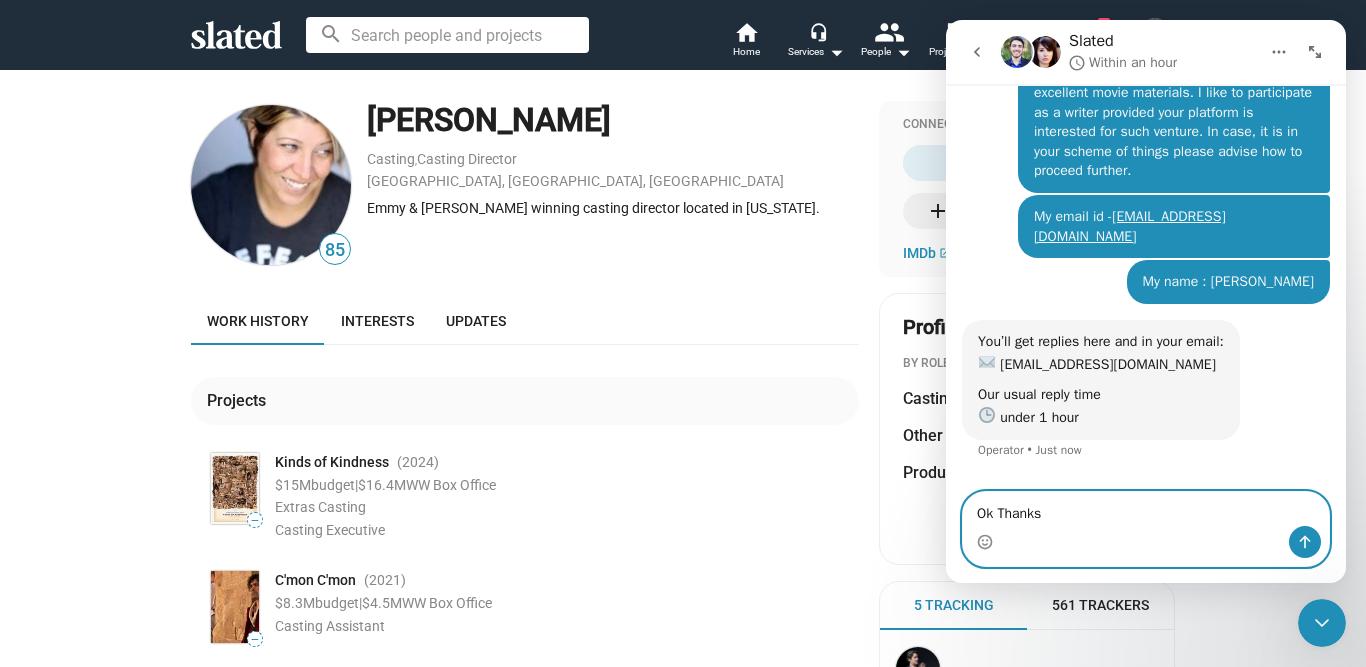 click on "Ok Thanks" at bounding box center [1146, 509] 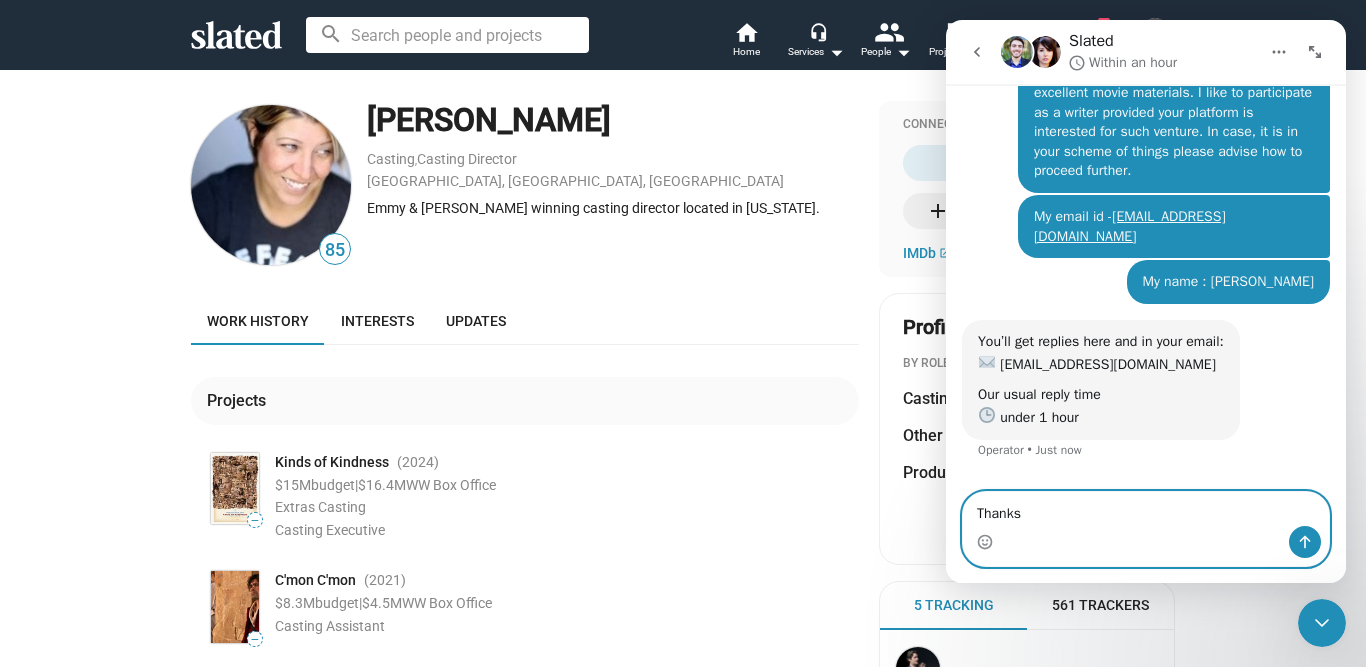 click on "Thanks" at bounding box center (1146, 509) 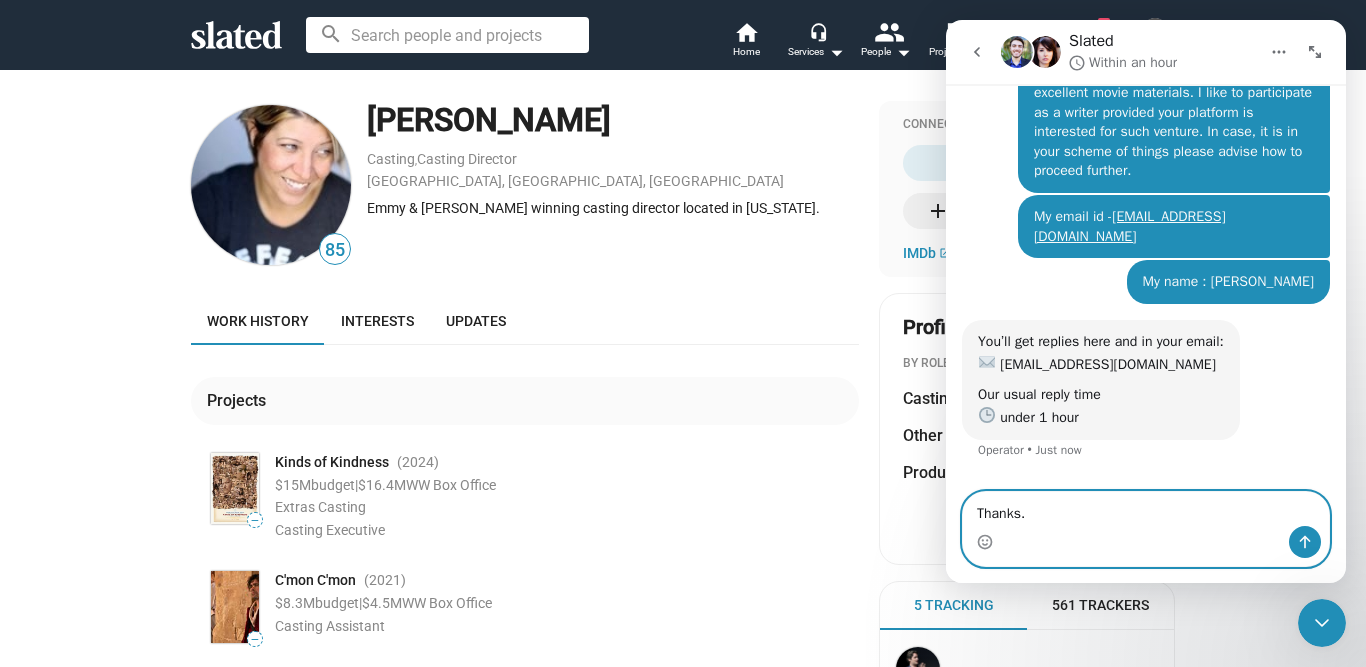type on "Thanks." 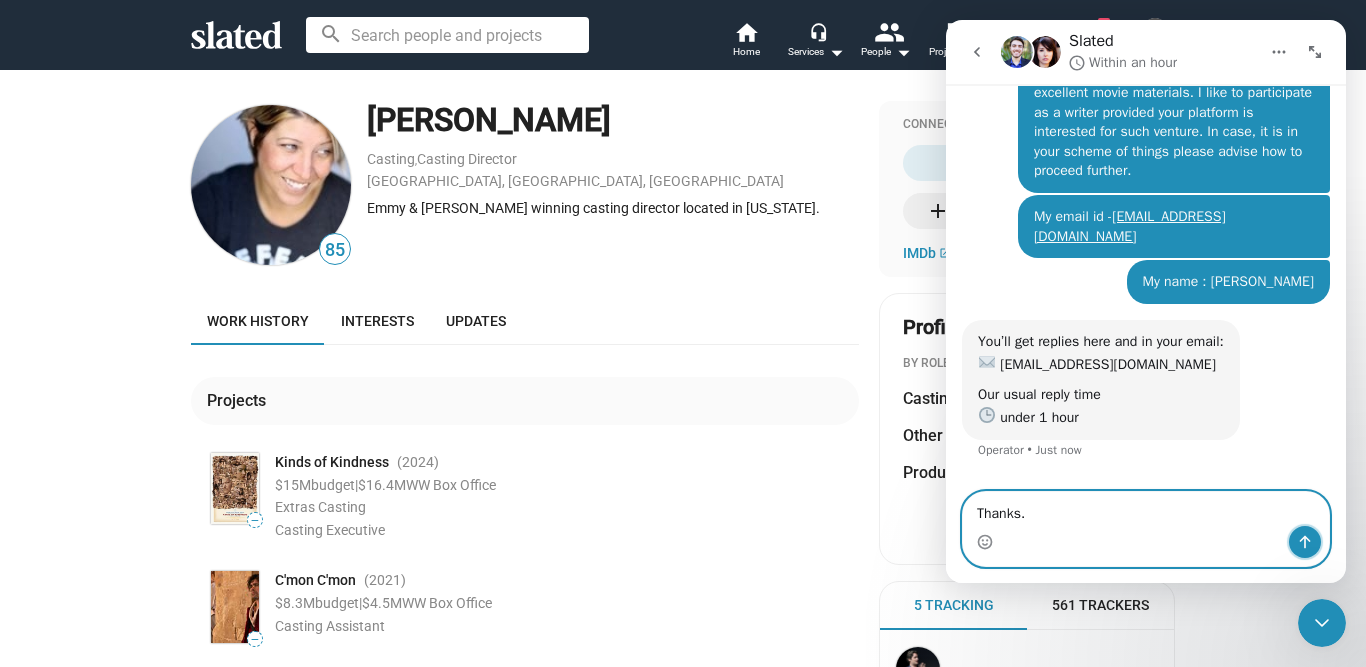 click at bounding box center [1305, 542] 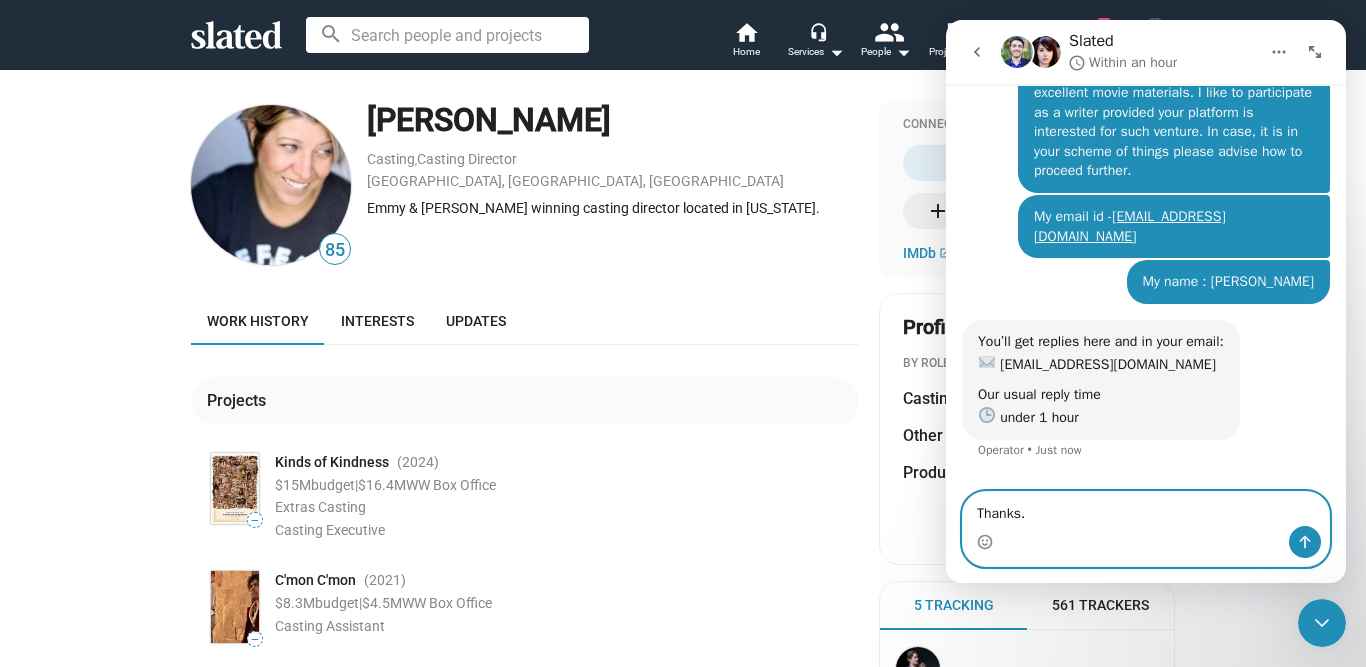 type 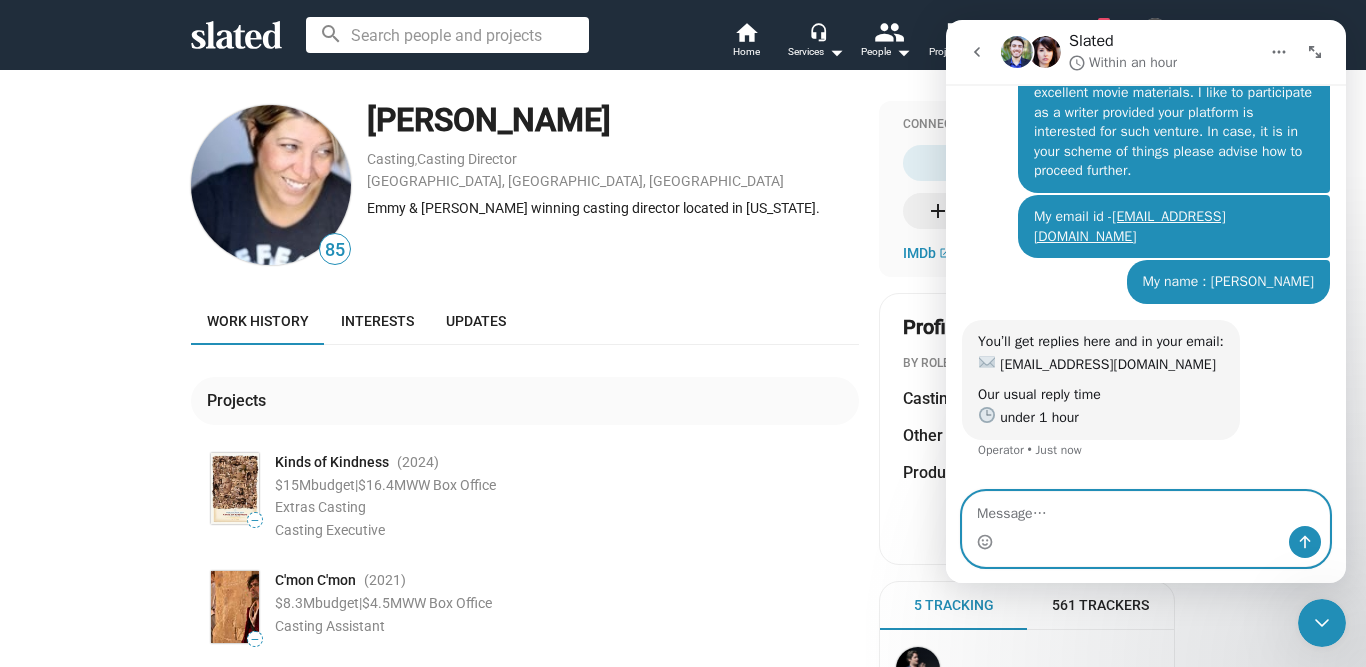 scroll, scrollTop: 1012, scrollLeft: 0, axis: vertical 